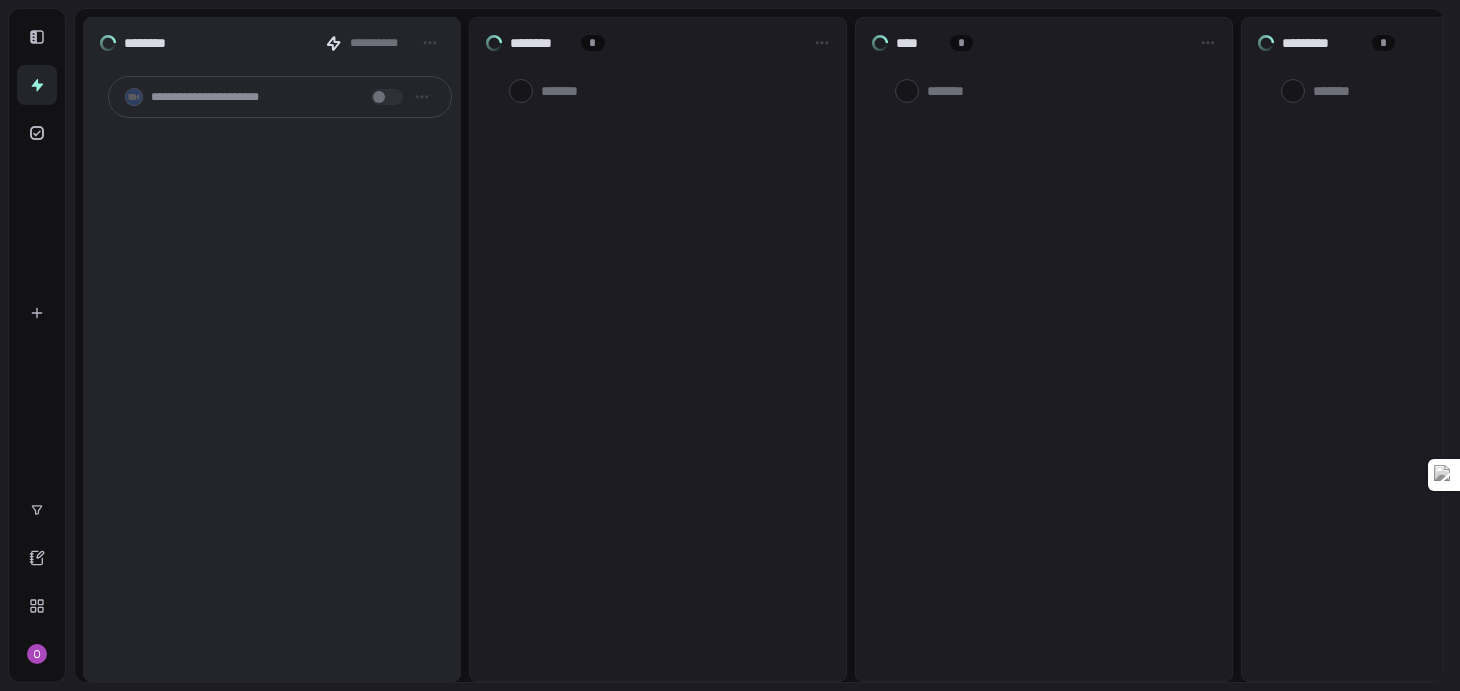 scroll, scrollTop: 0, scrollLeft: 0, axis: both 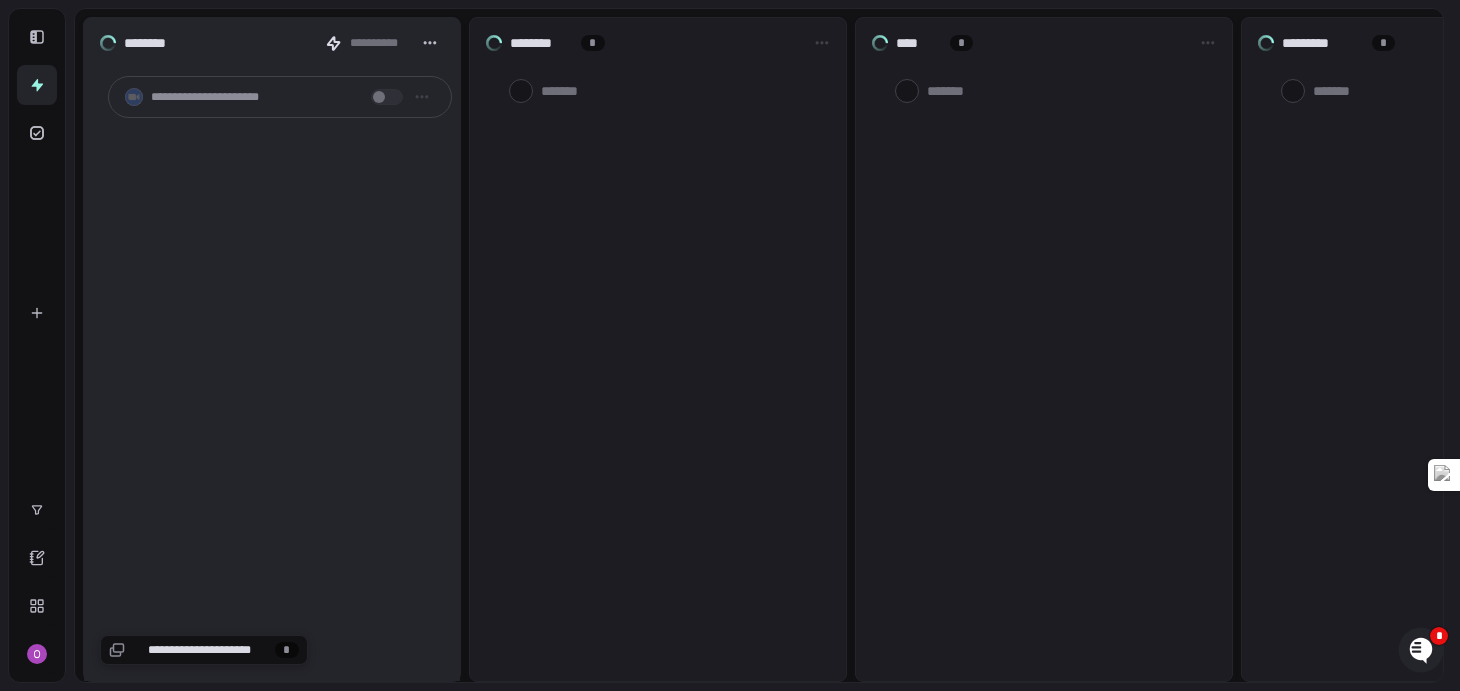click at bounding box center (431, 43) 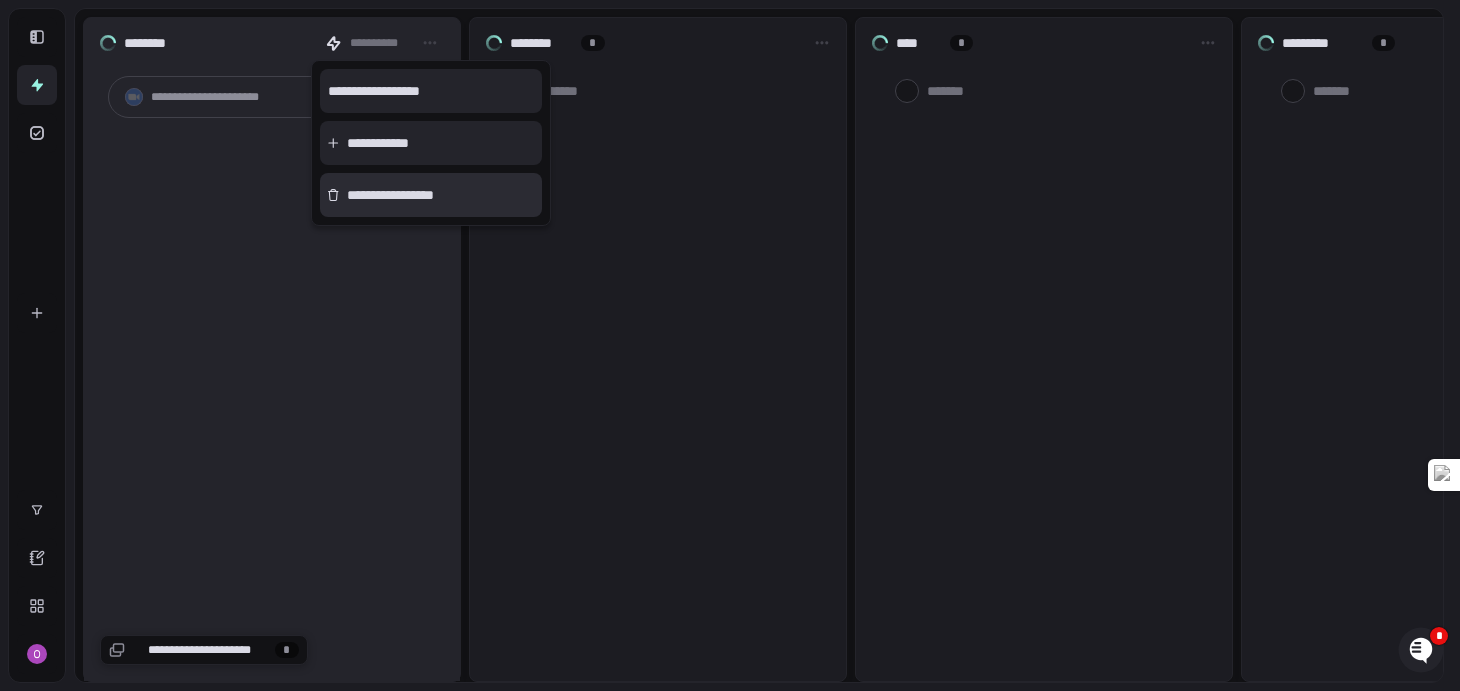 click on "**********" at bounding box center [431, 195] 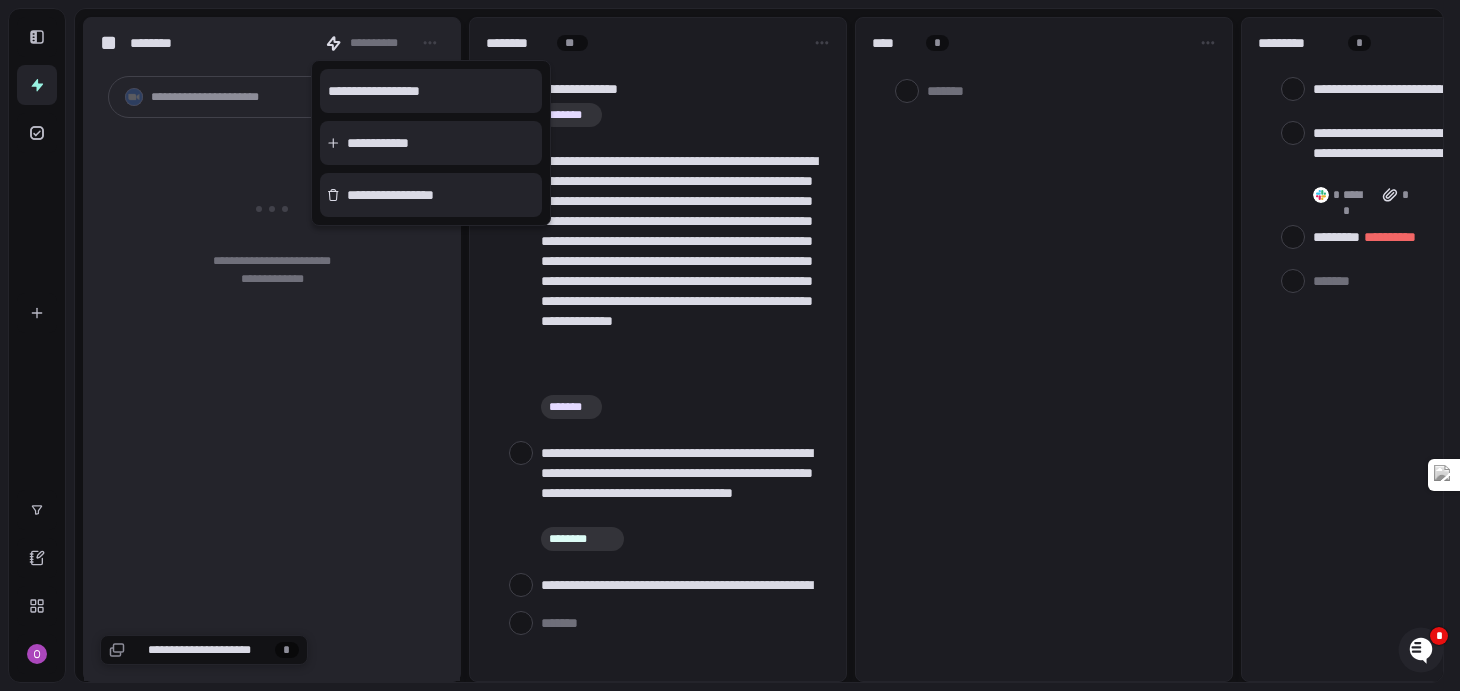 click at bounding box center [730, 345] 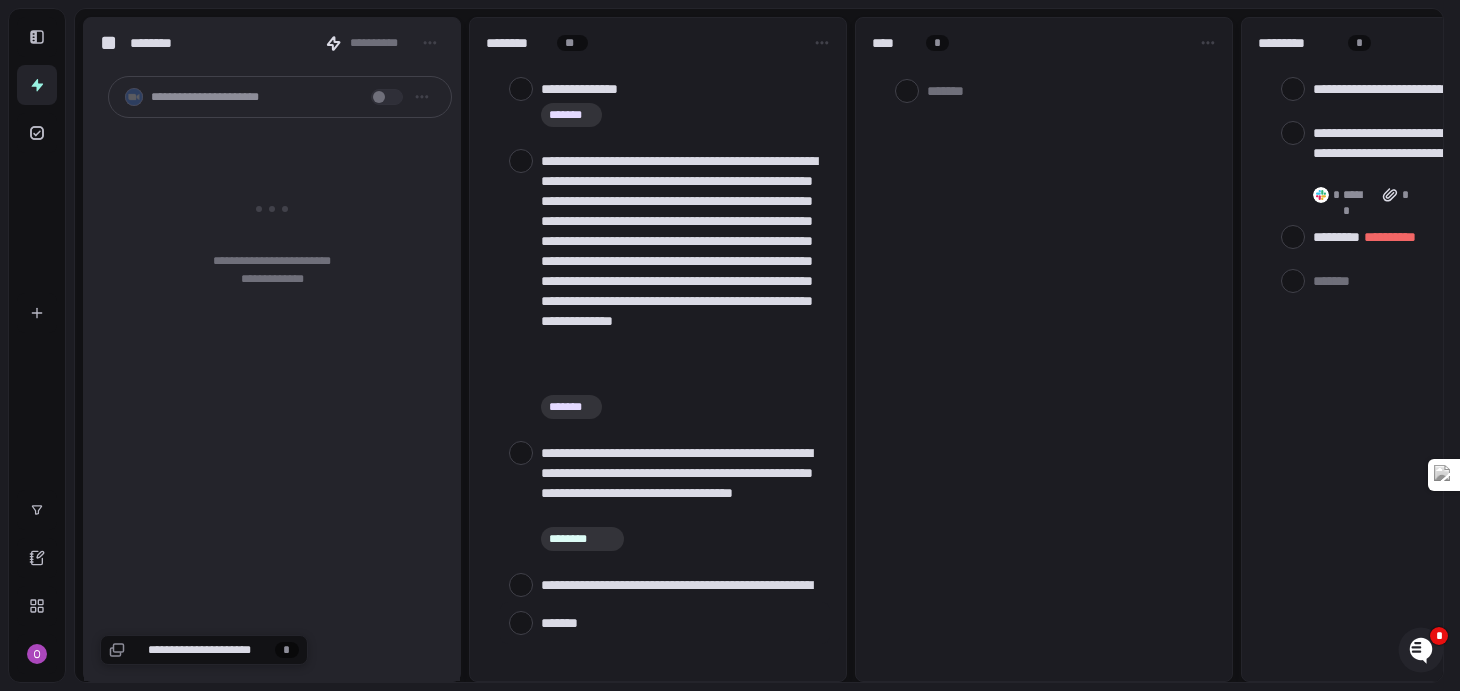 click at bounding box center (681, 622) 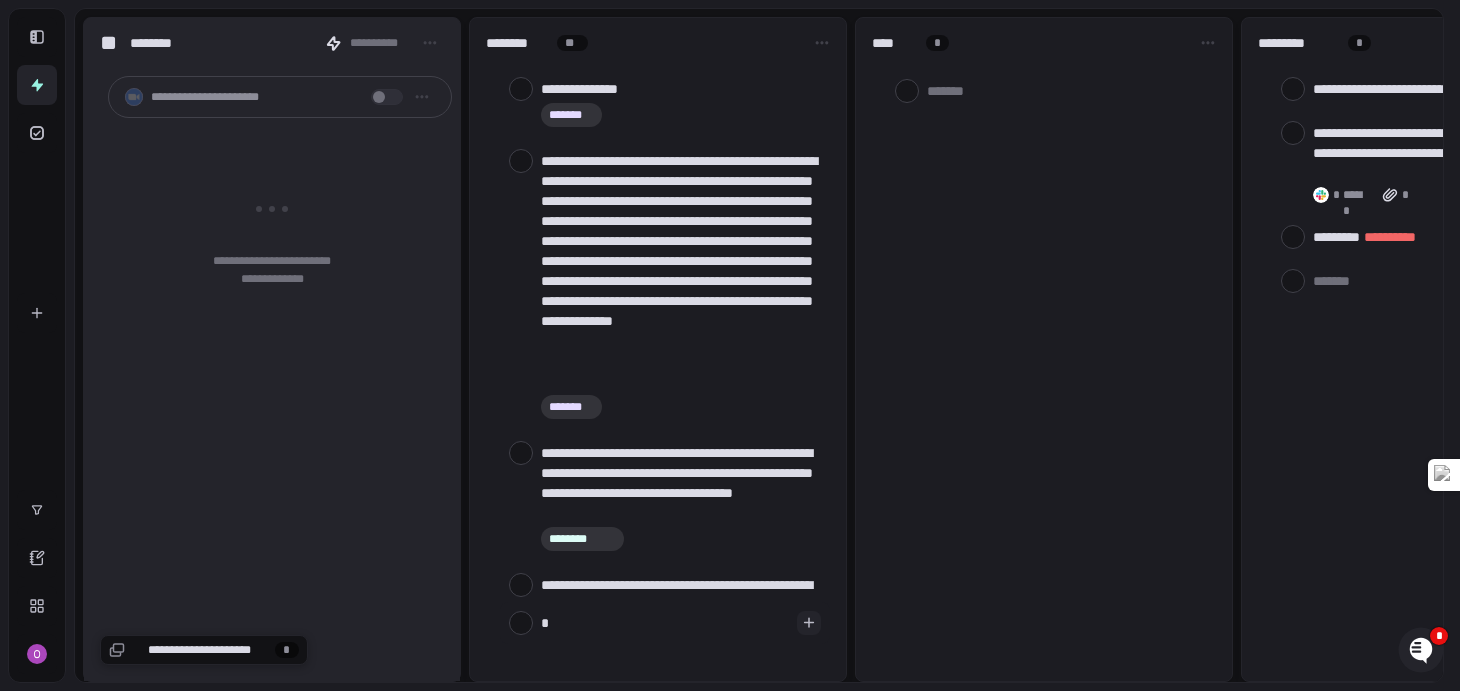 type on "**" 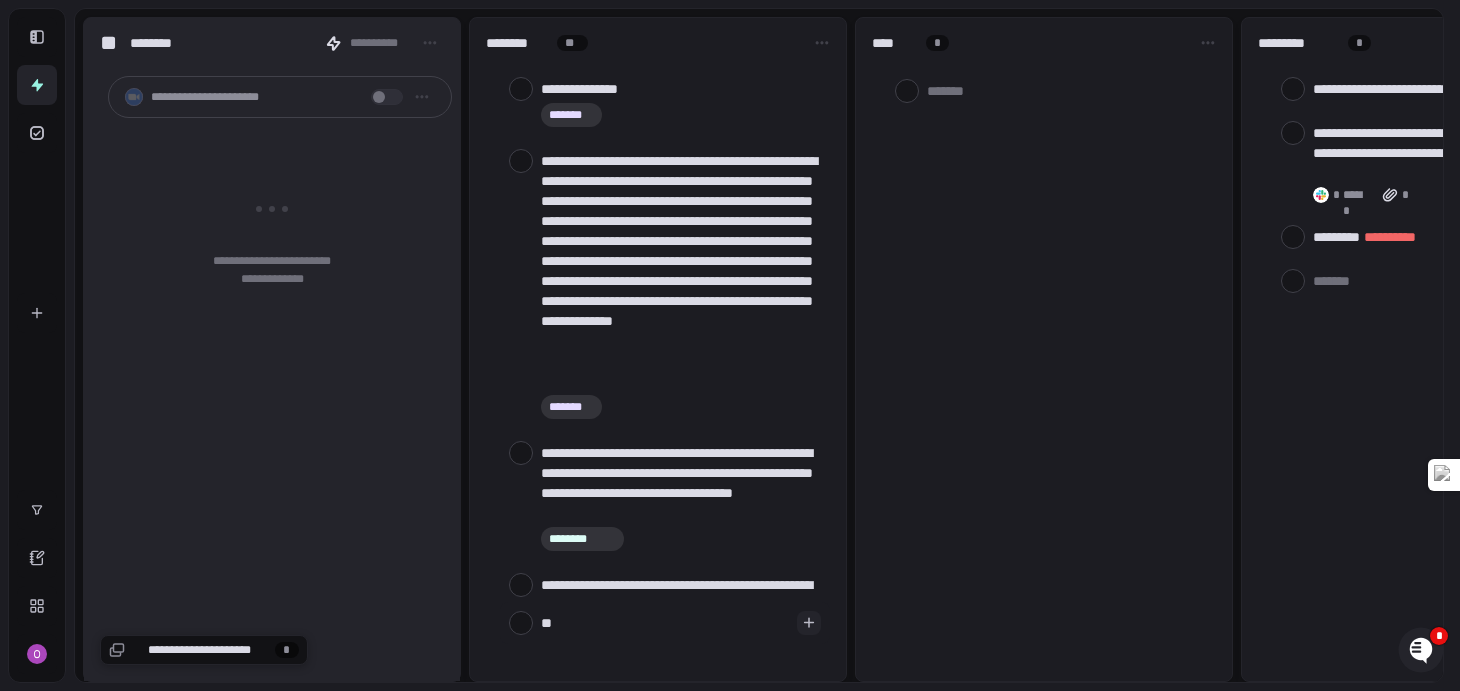 type on "***" 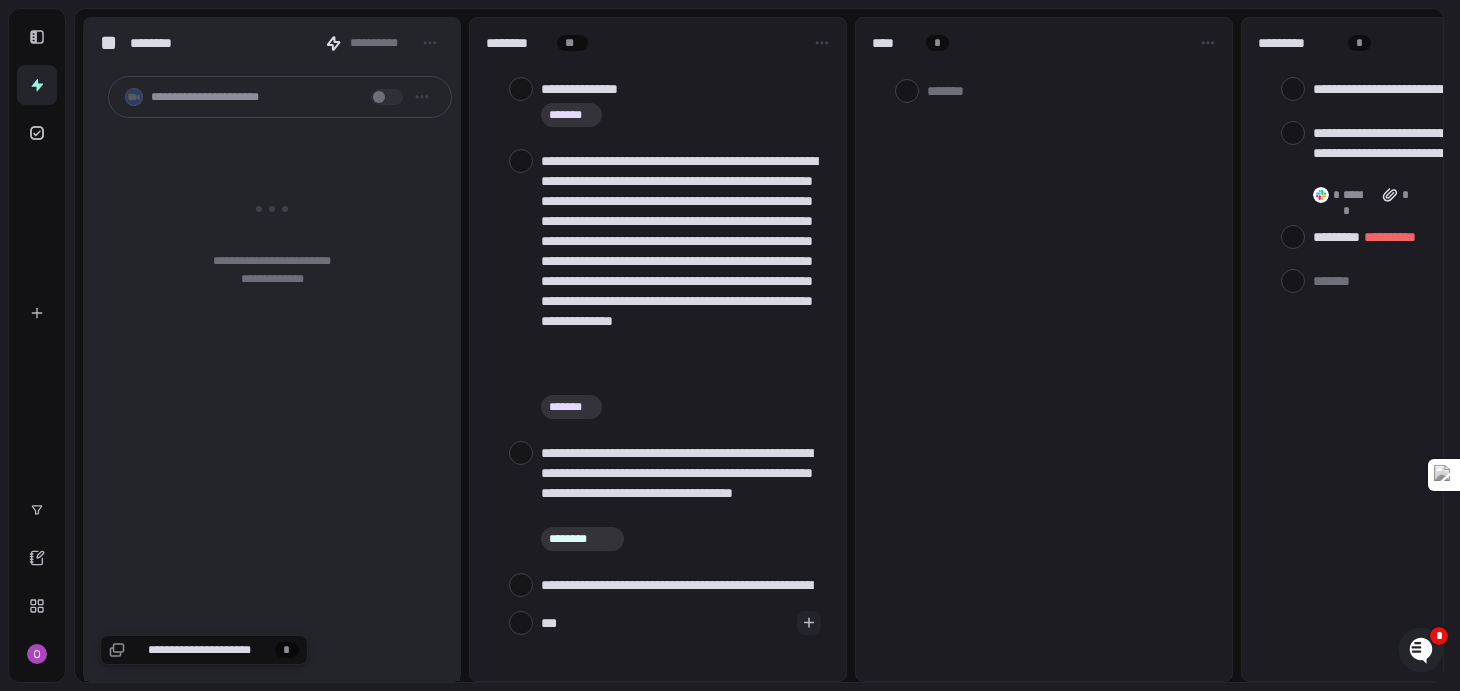 type on "***" 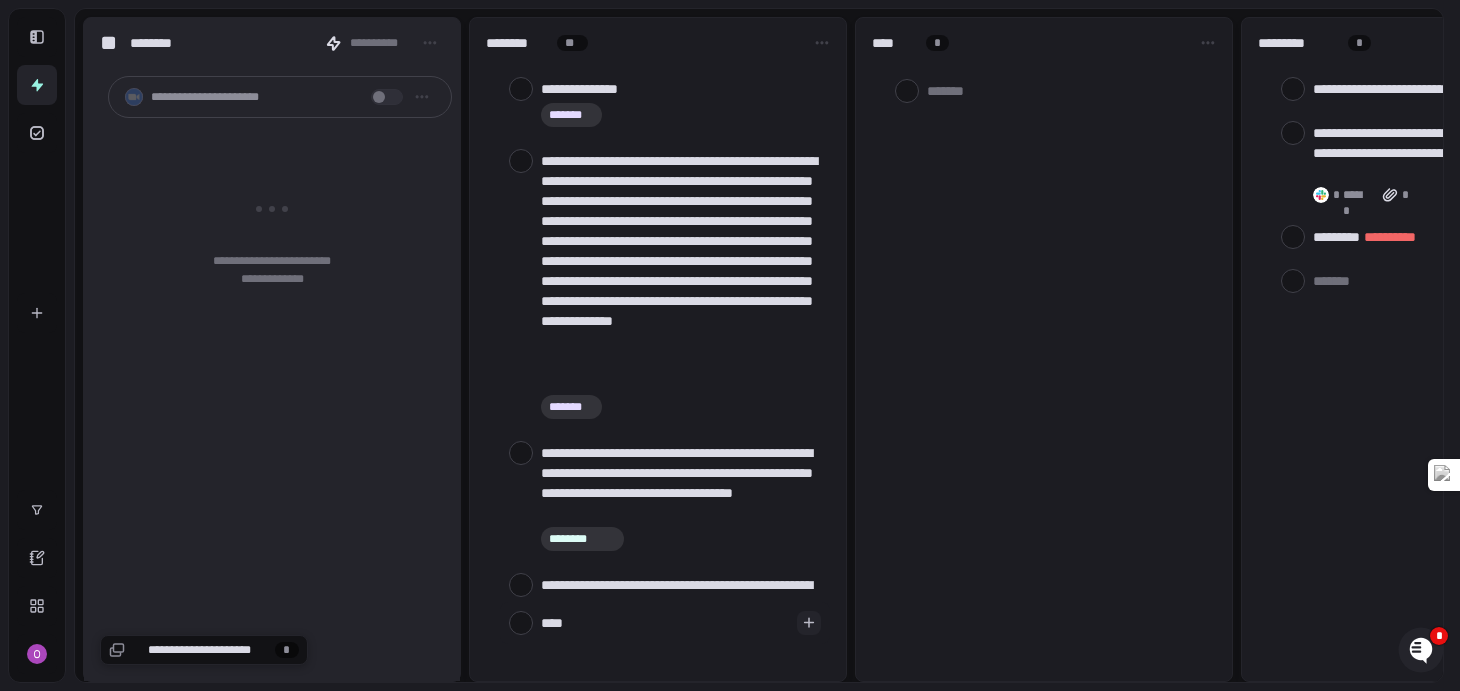 type on "*****" 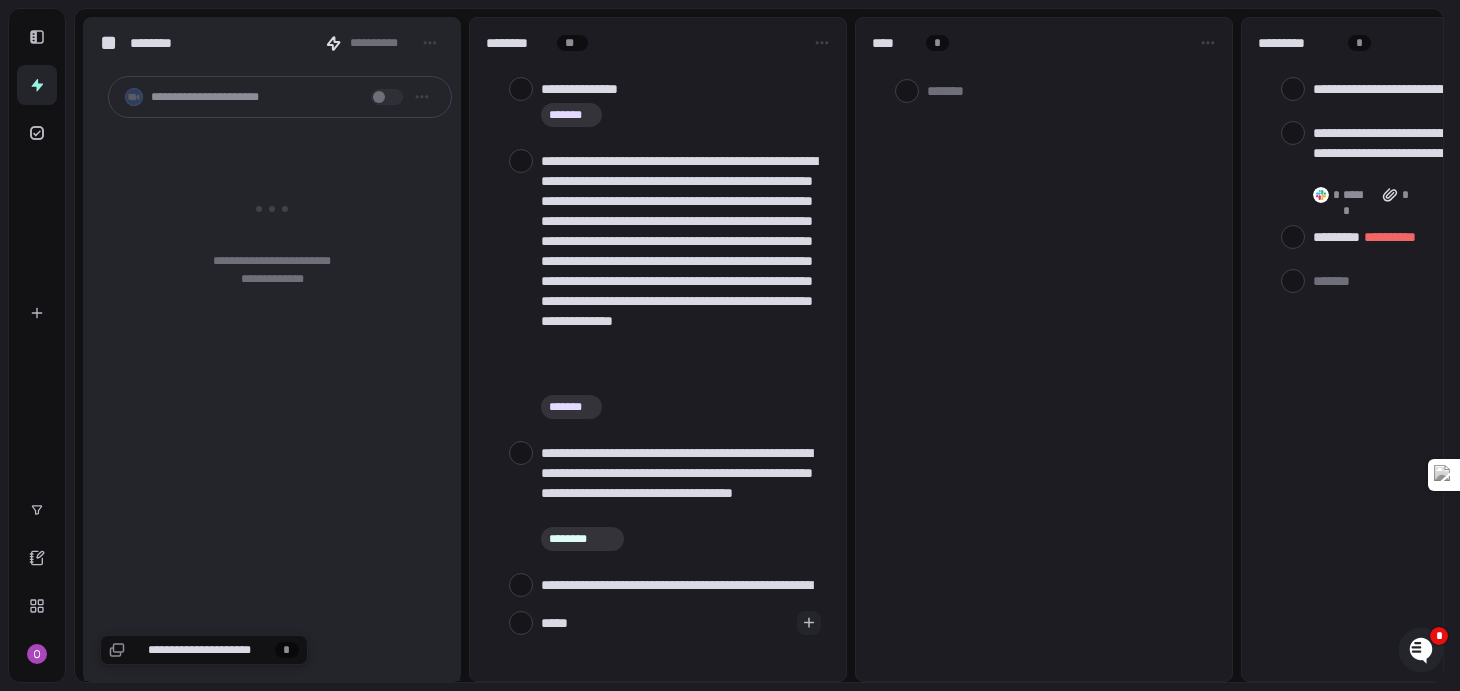 type on "******" 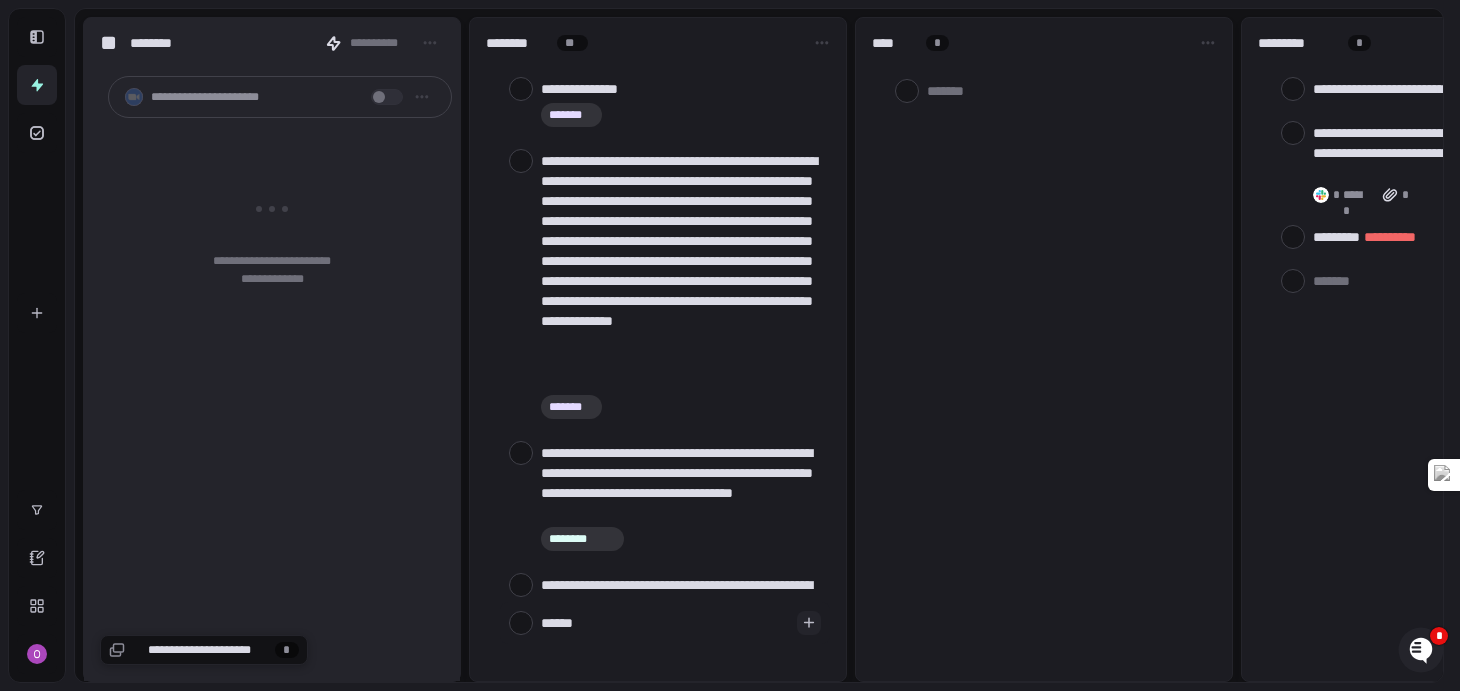 type on "*******" 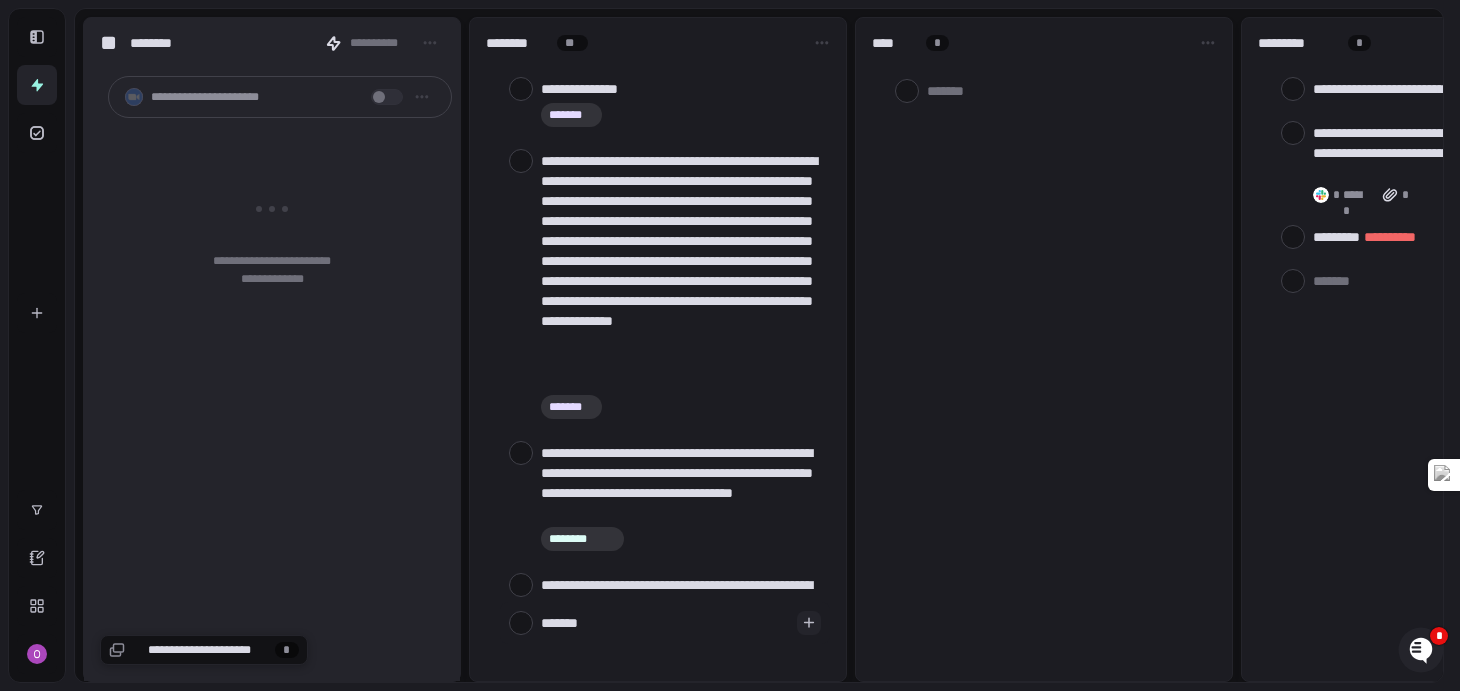 type on "*" 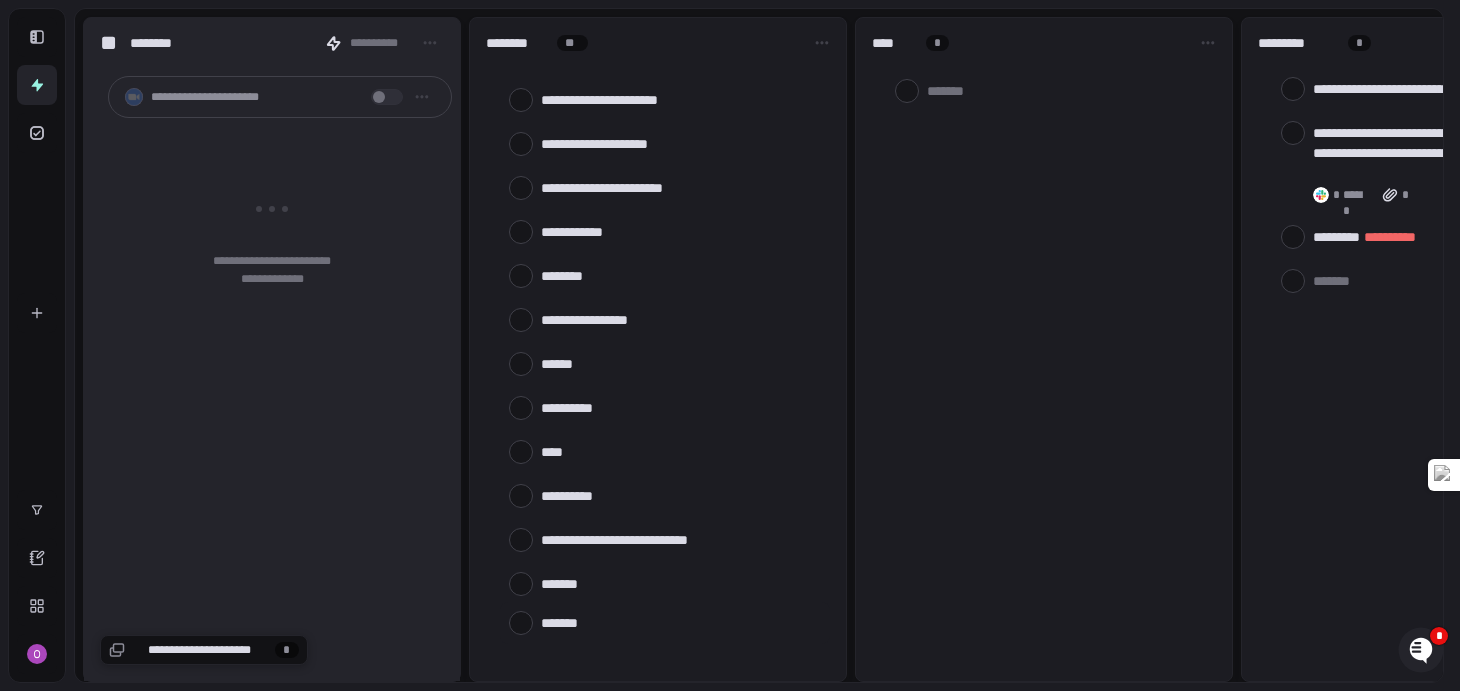 scroll, scrollTop: 1142, scrollLeft: 0, axis: vertical 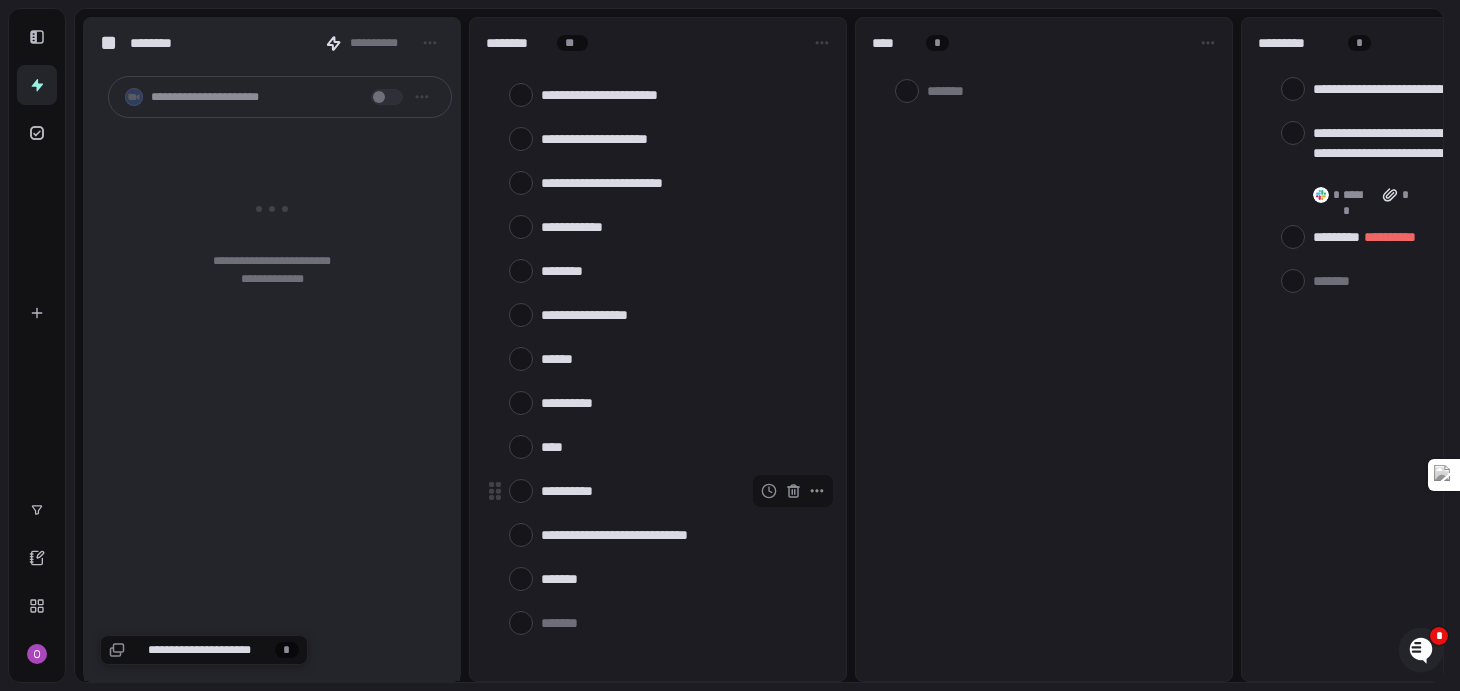click at bounding box center (521, 491) 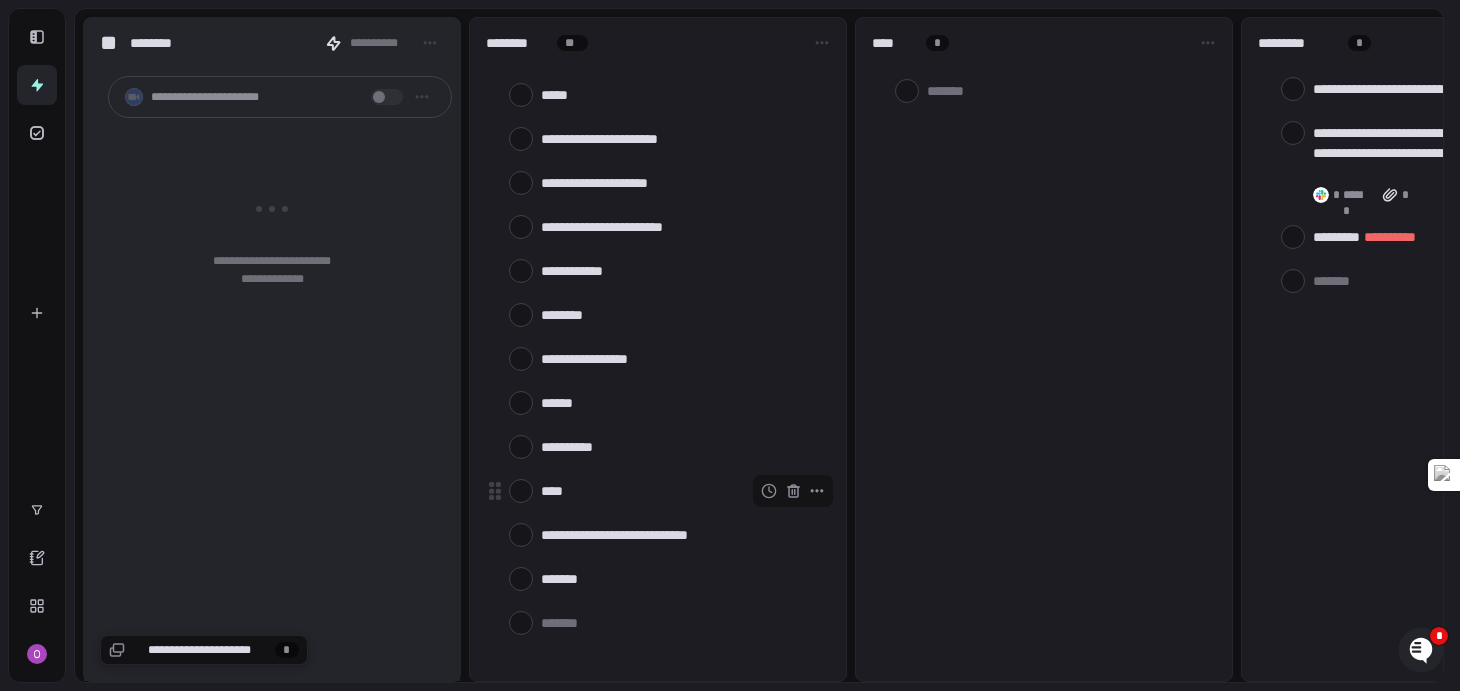 scroll, scrollTop: 1098, scrollLeft: 0, axis: vertical 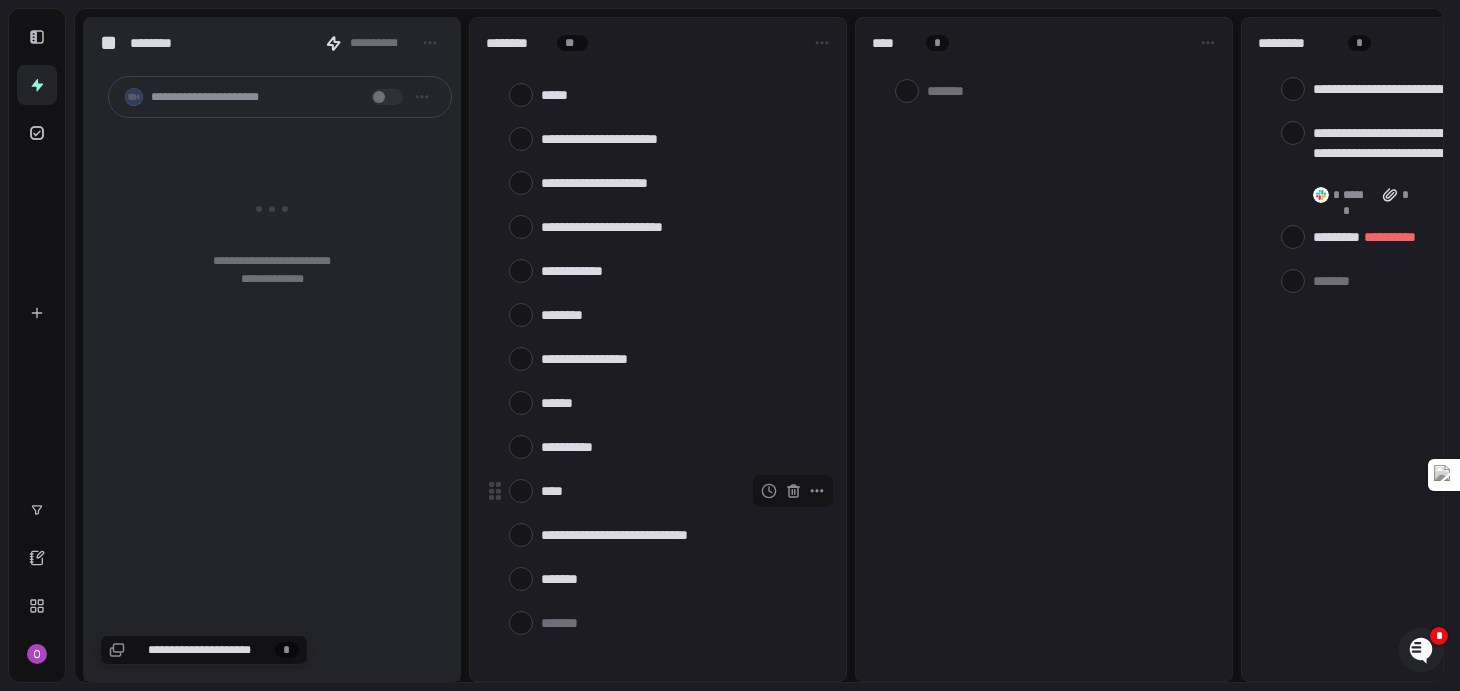 click at bounding box center [521, 491] 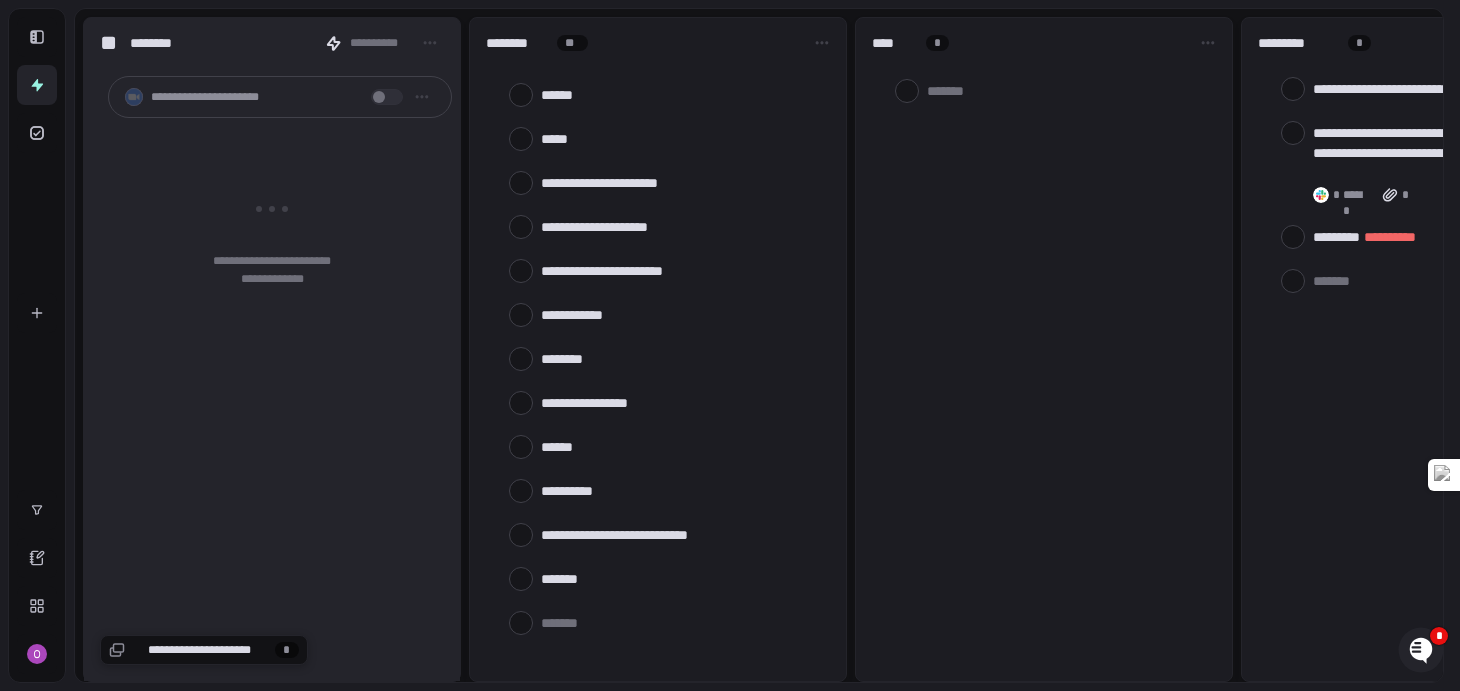 scroll, scrollTop: 1054, scrollLeft: 0, axis: vertical 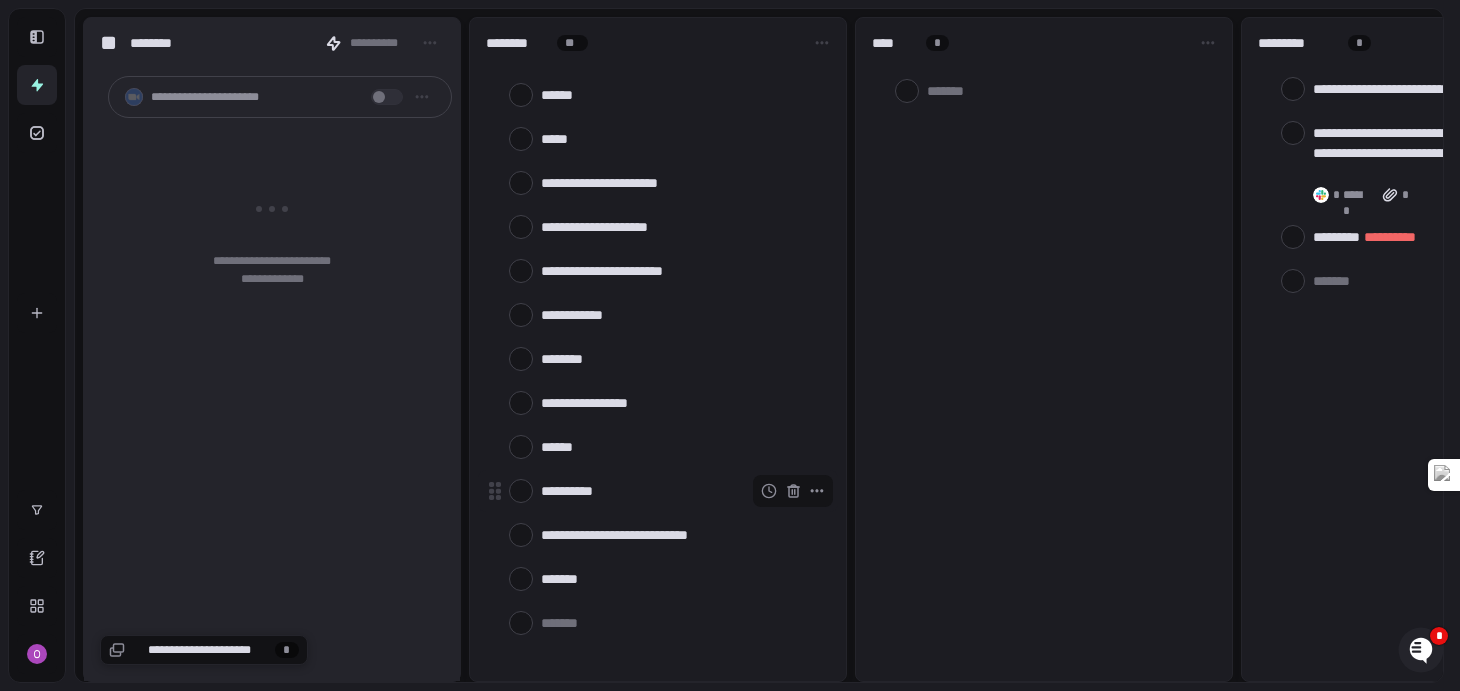 click at bounding box center (521, 491) 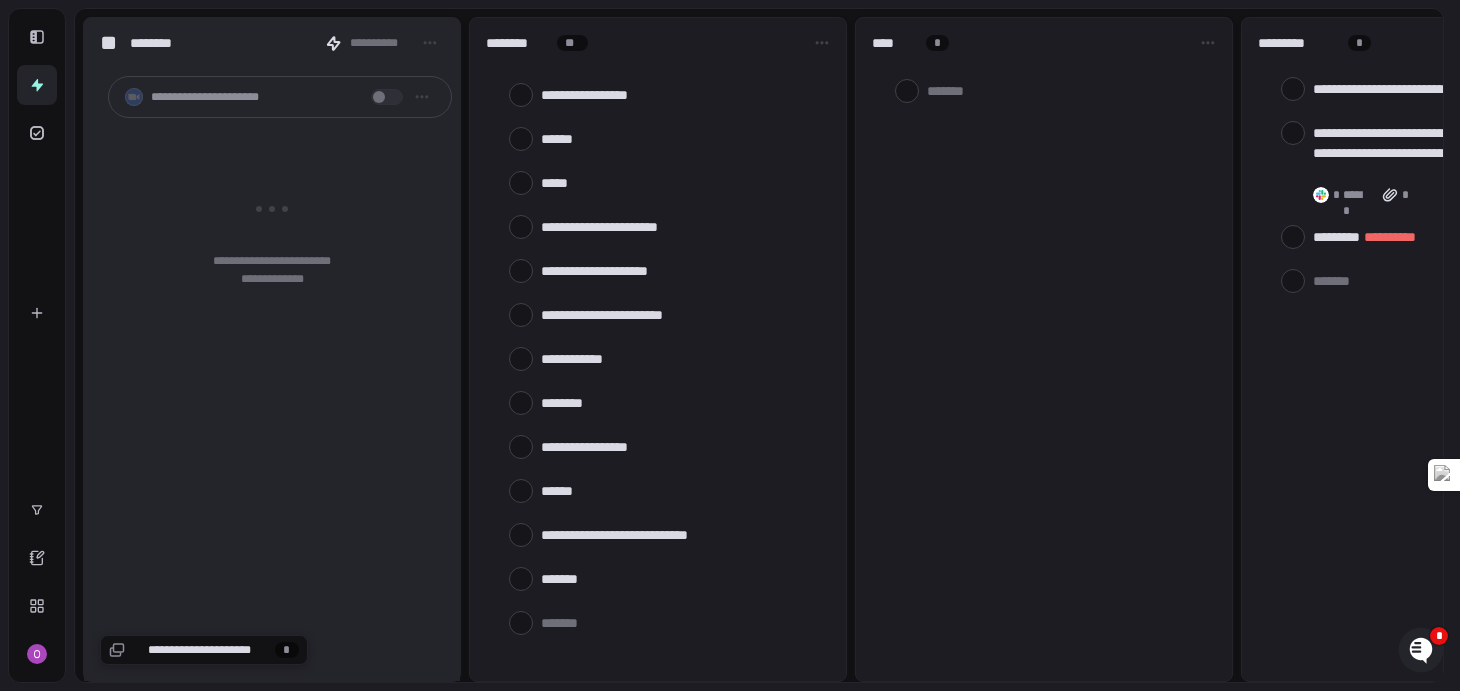 scroll, scrollTop: 1010, scrollLeft: 0, axis: vertical 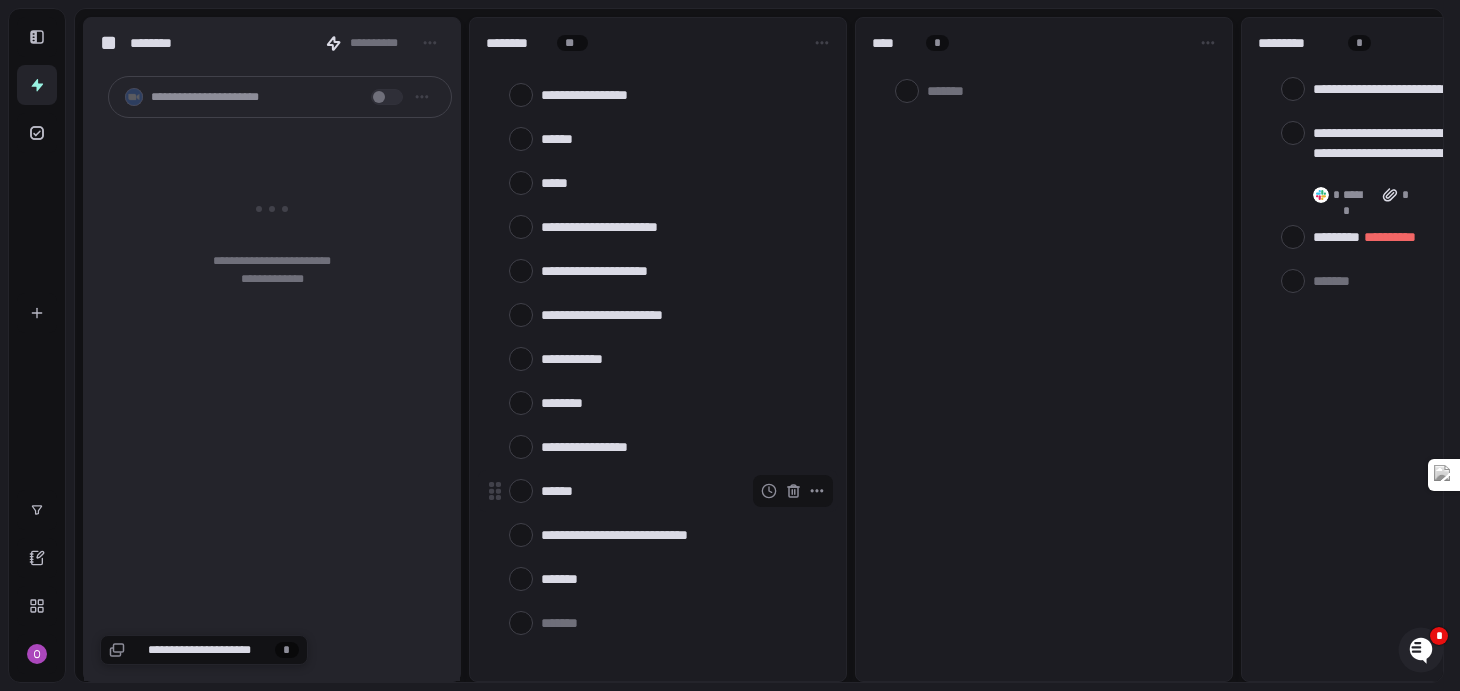 type on "*" 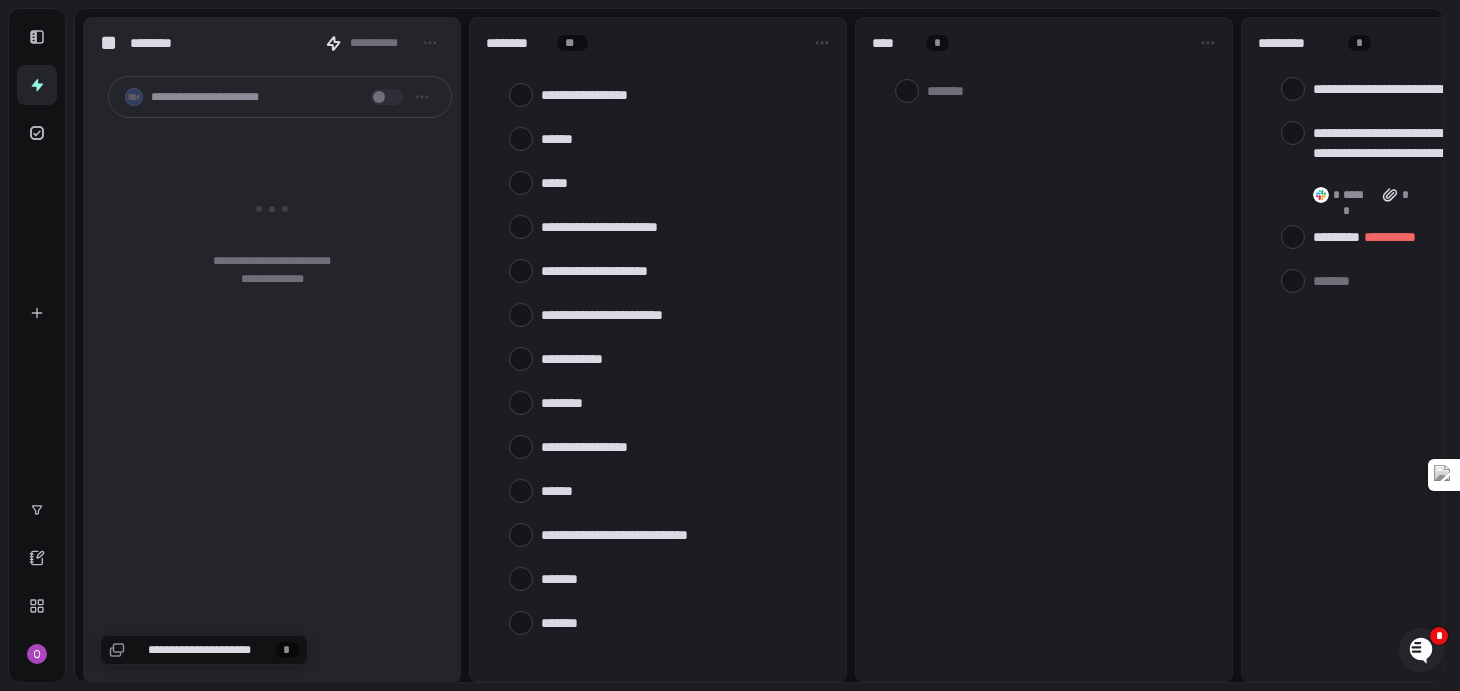 click at bounding box center [681, 622] 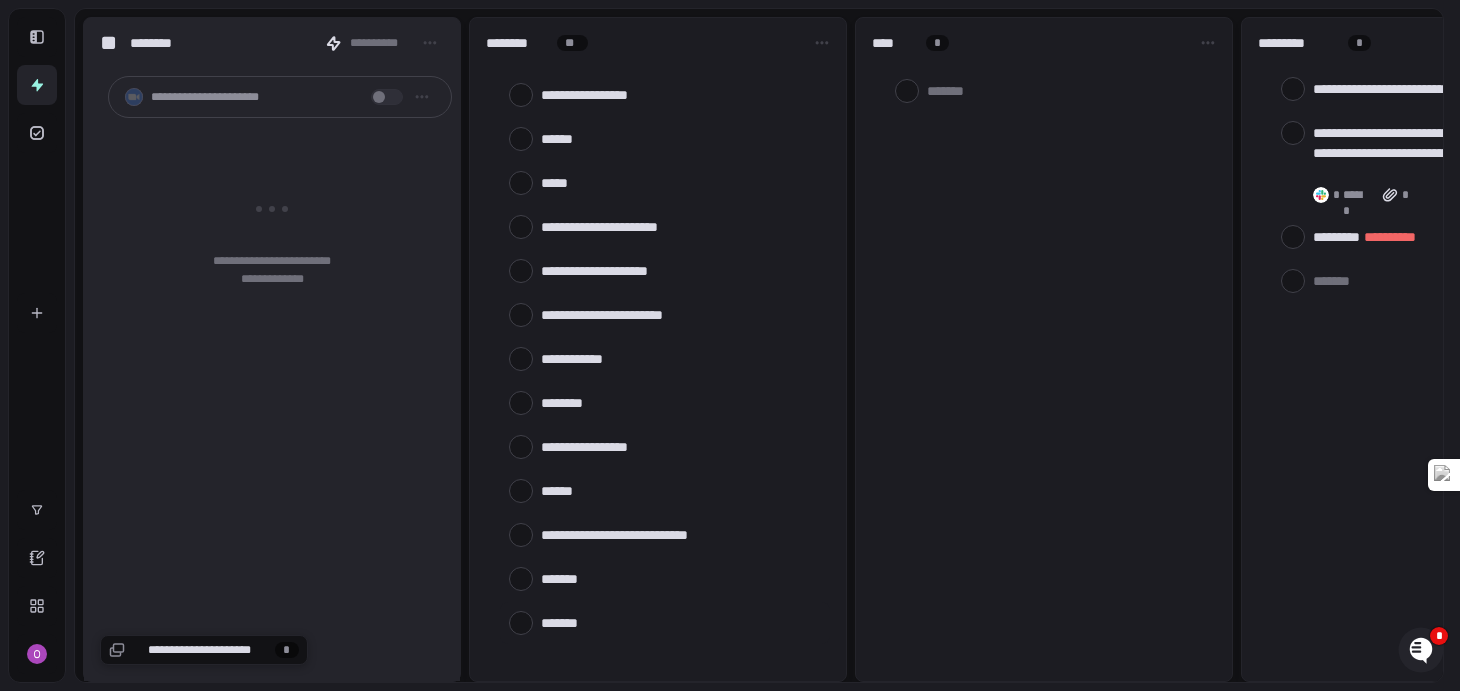 type on "*" 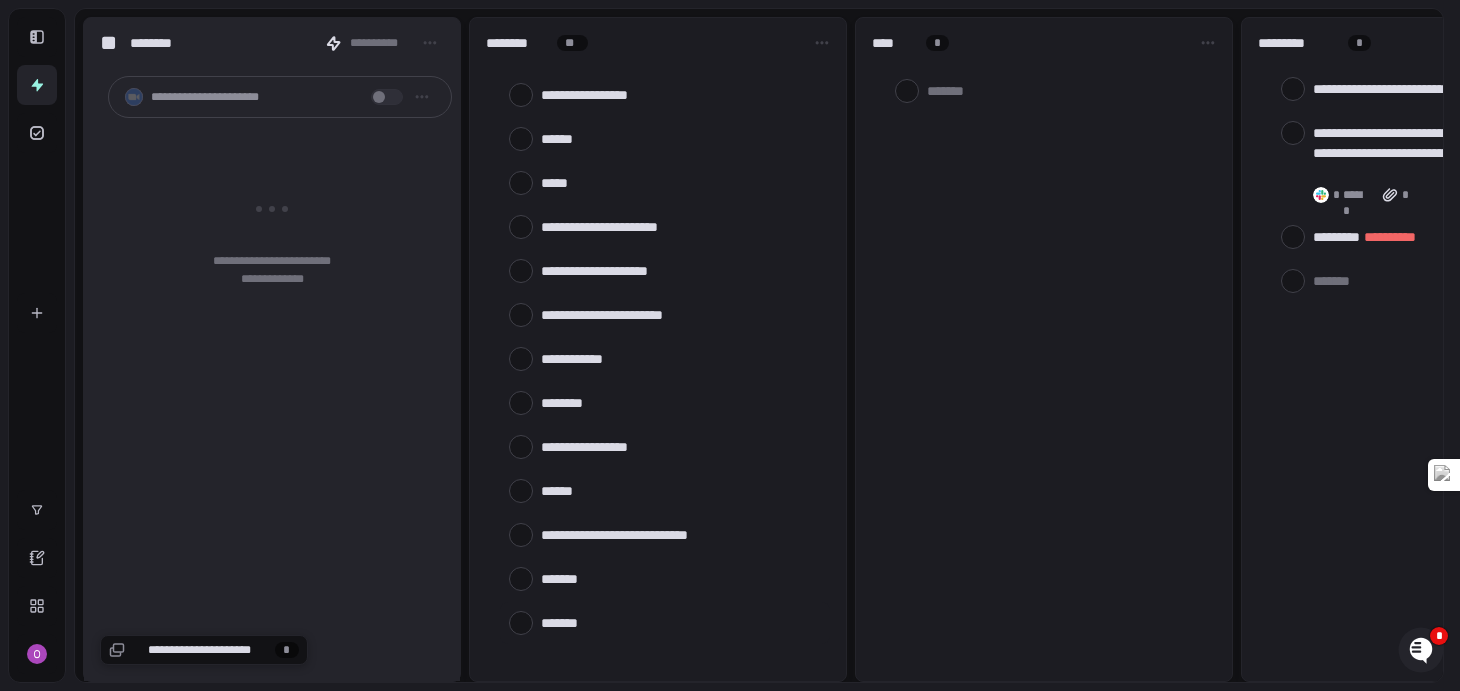 type on "*" 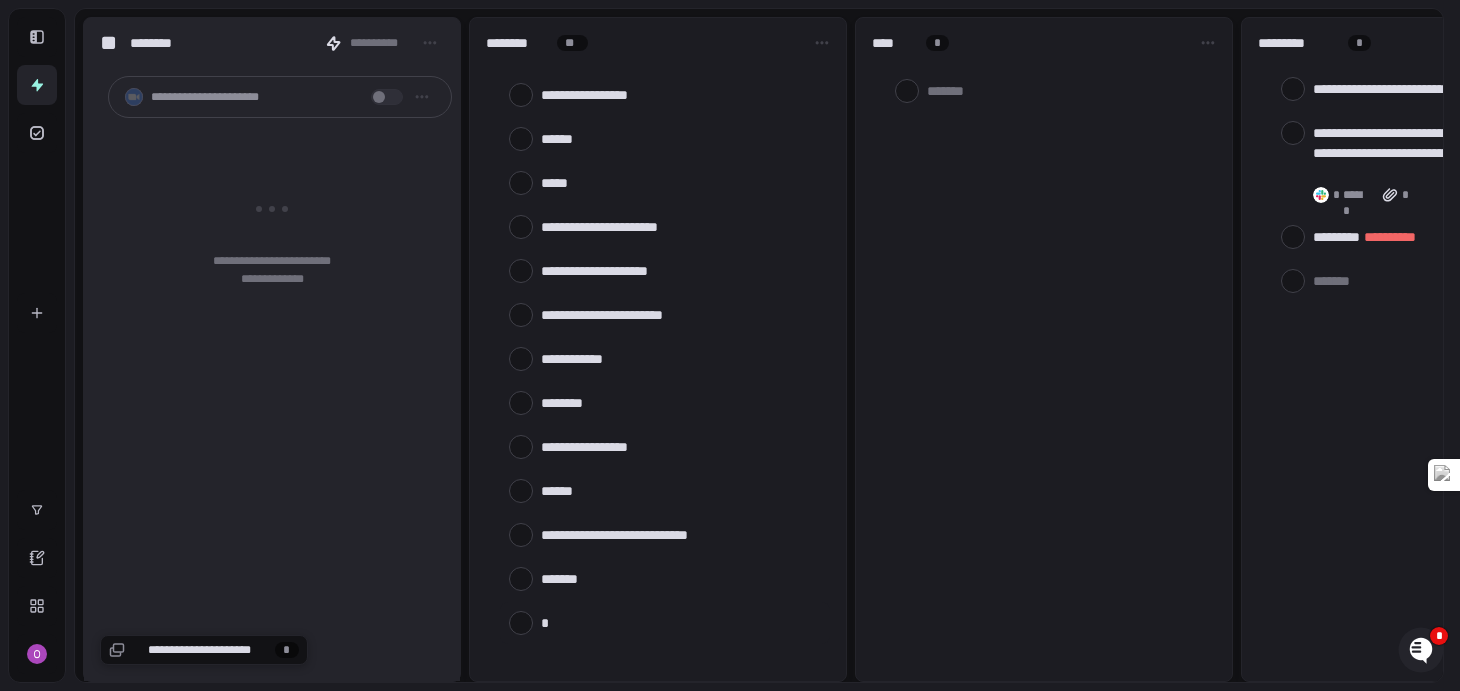 type on "**" 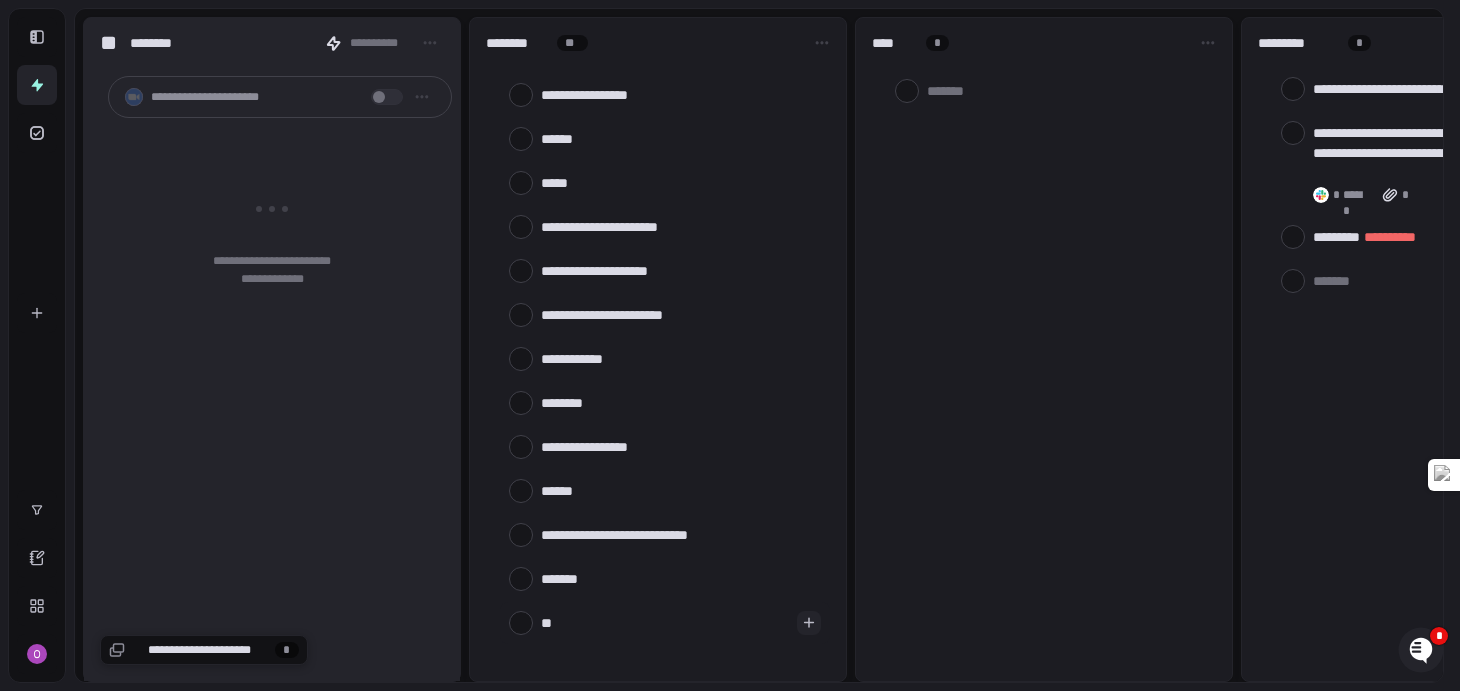 type on "***" 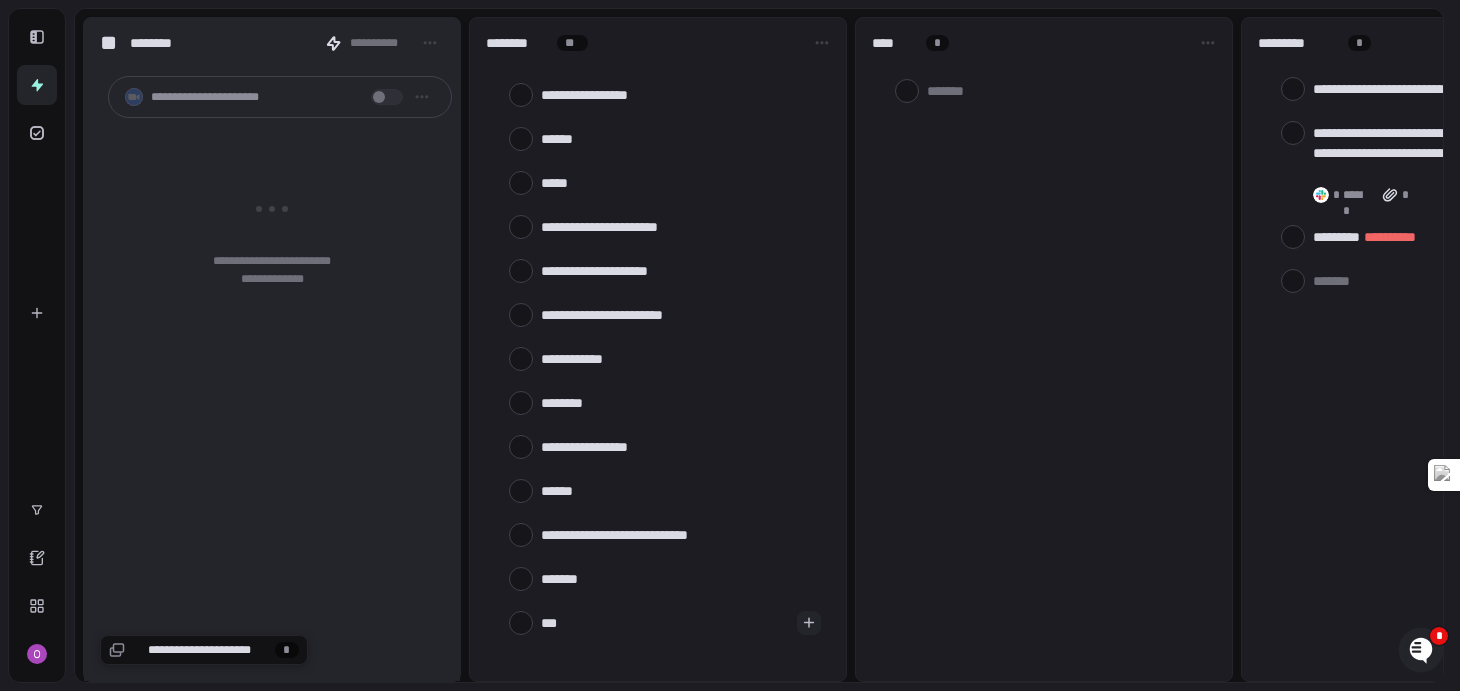type on "****" 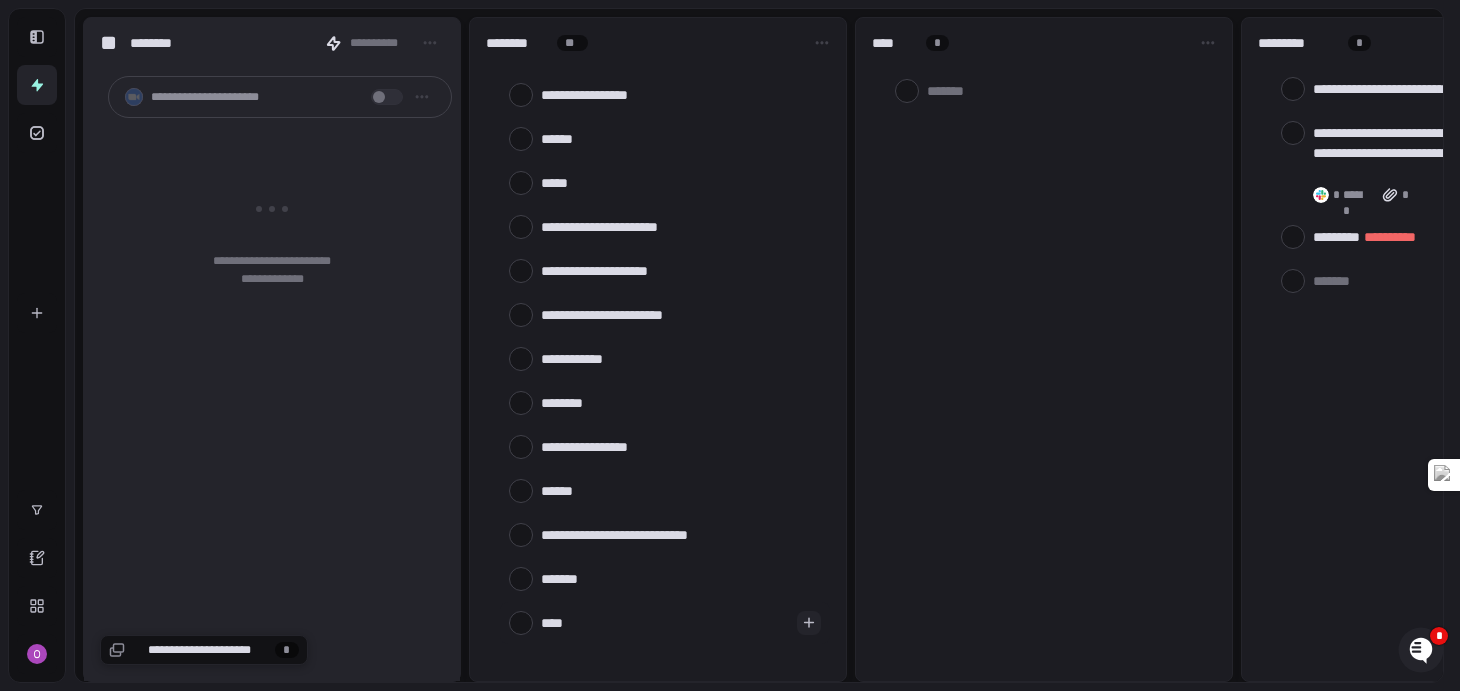 type on "*" 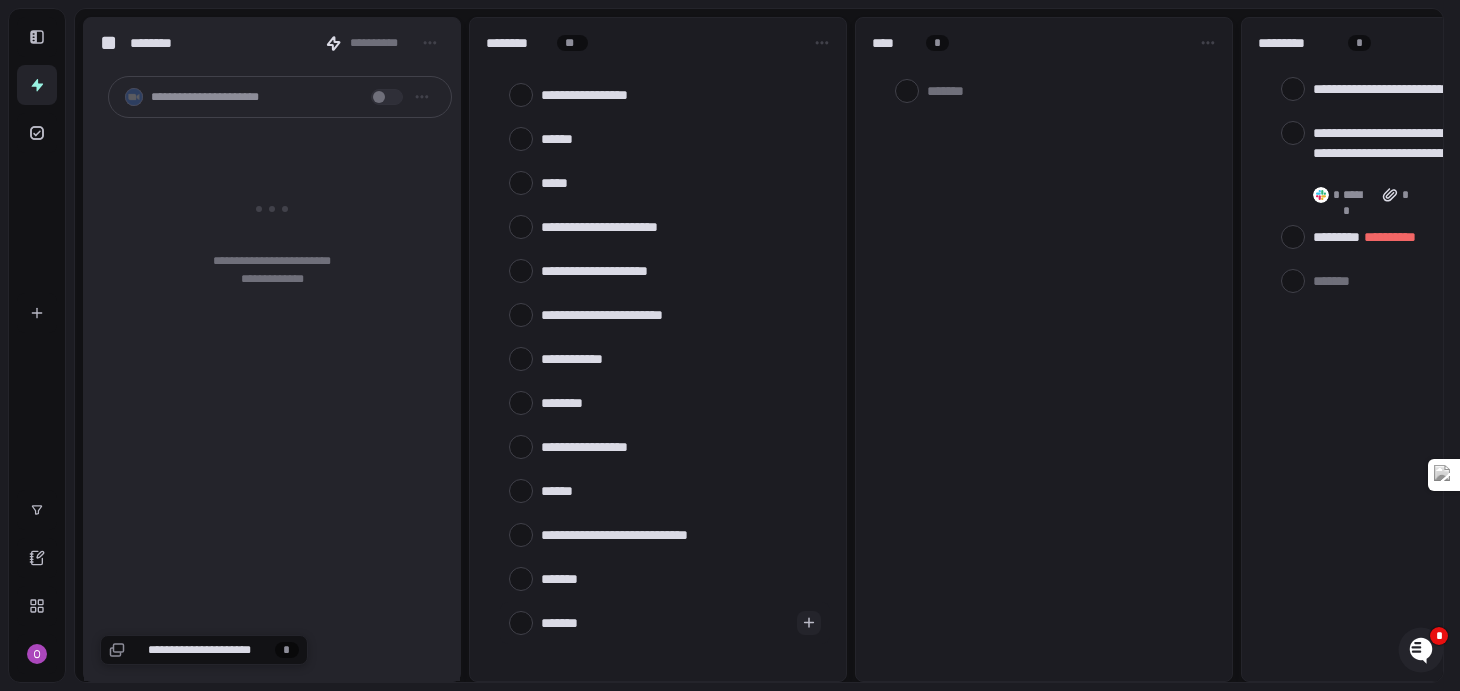scroll, scrollTop: 1054, scrollLeft: 0, axis: vertical 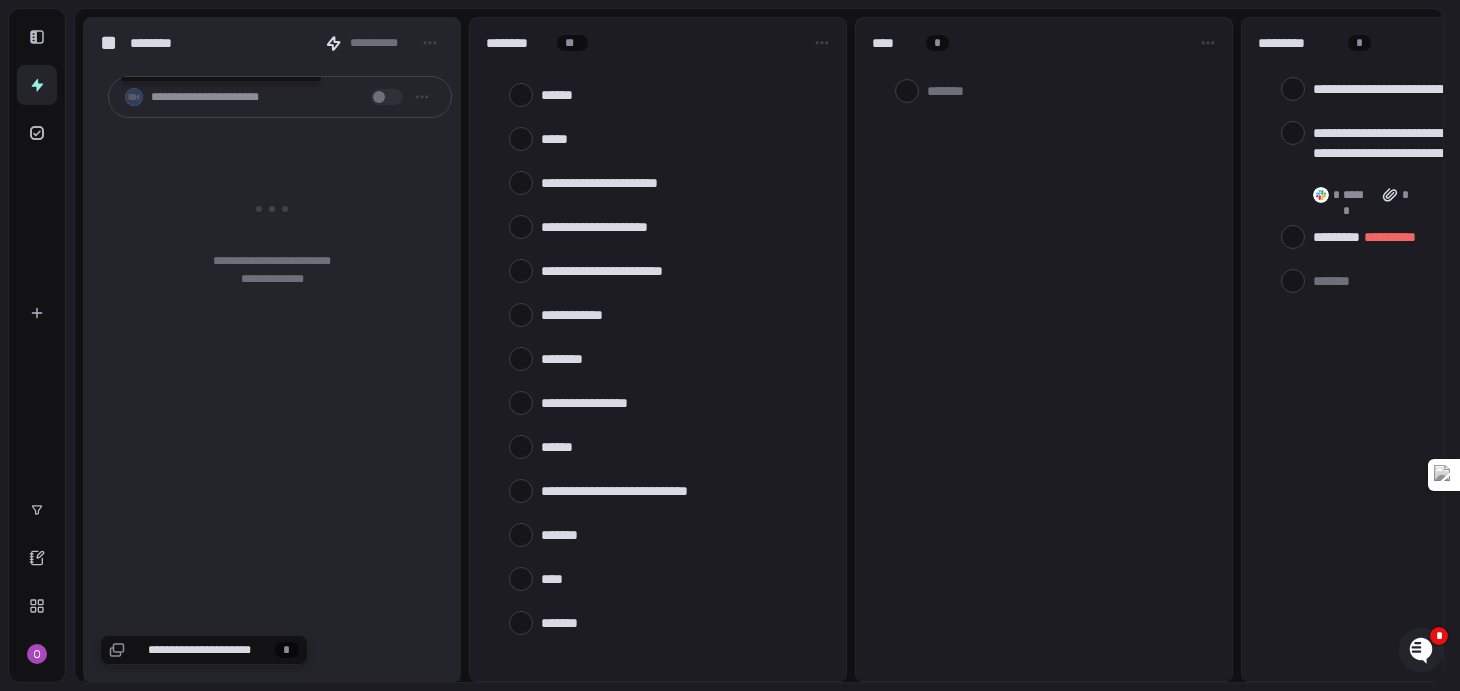 type on "*" 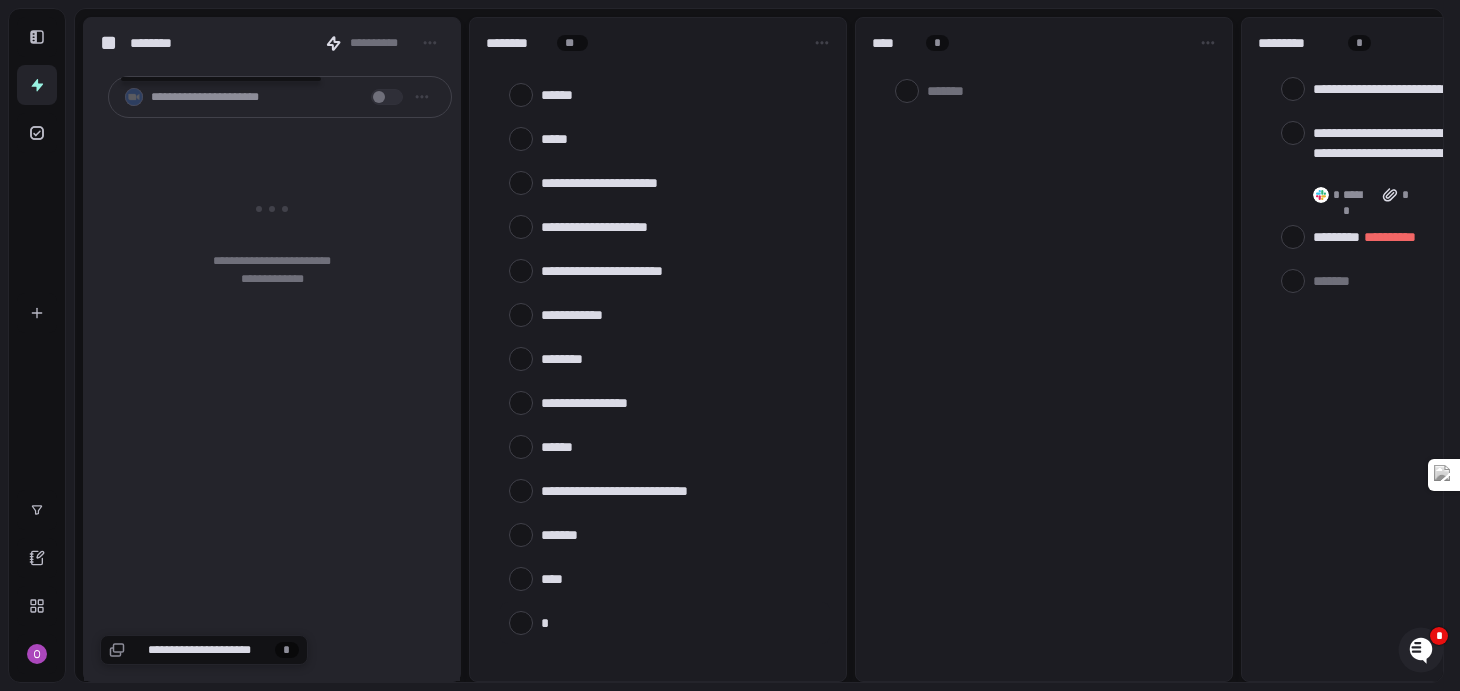 type on "**" 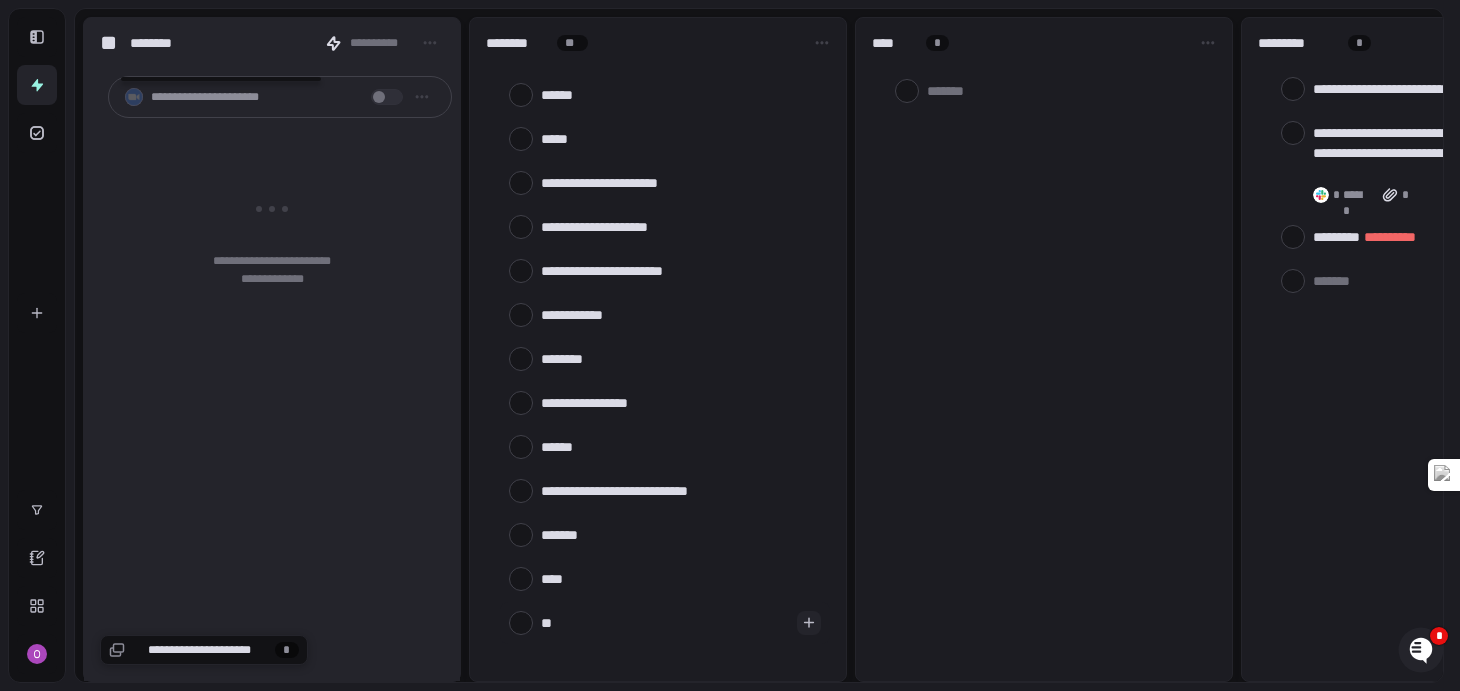 type on "***" 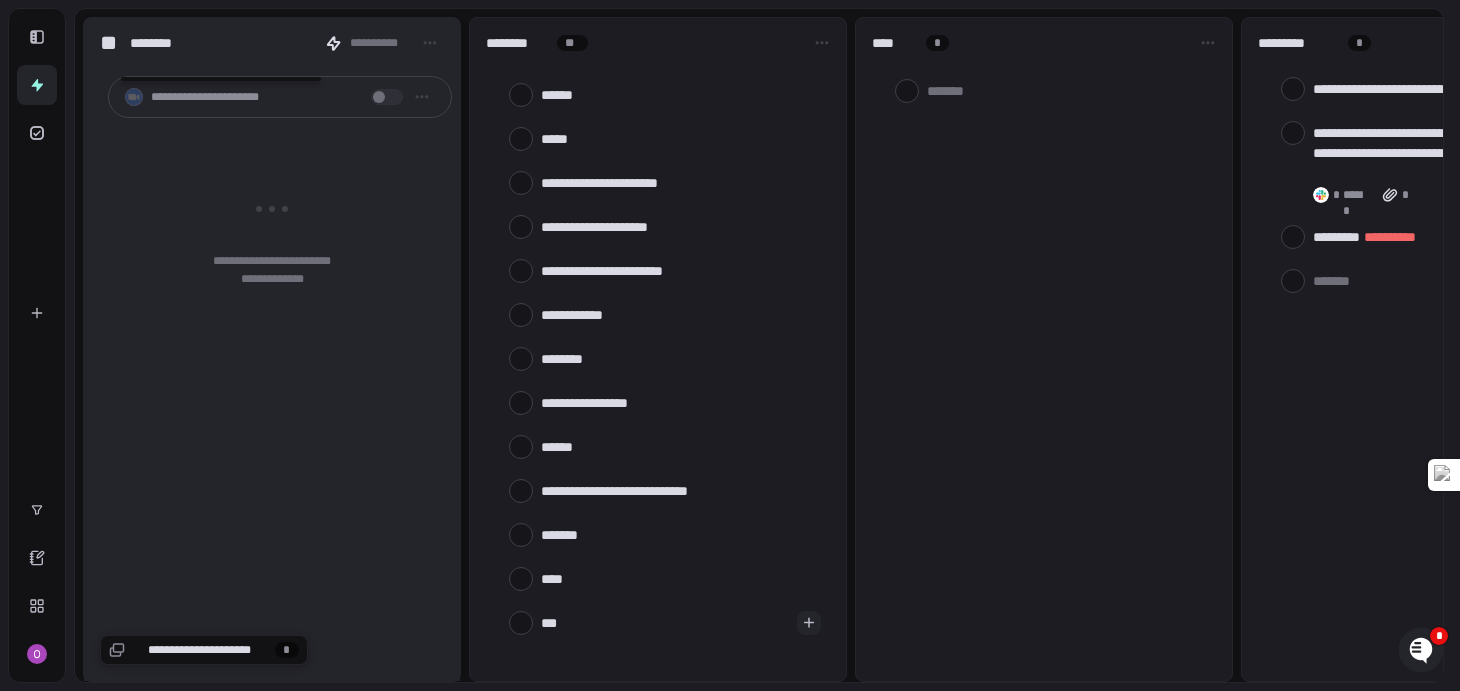 type on "****" 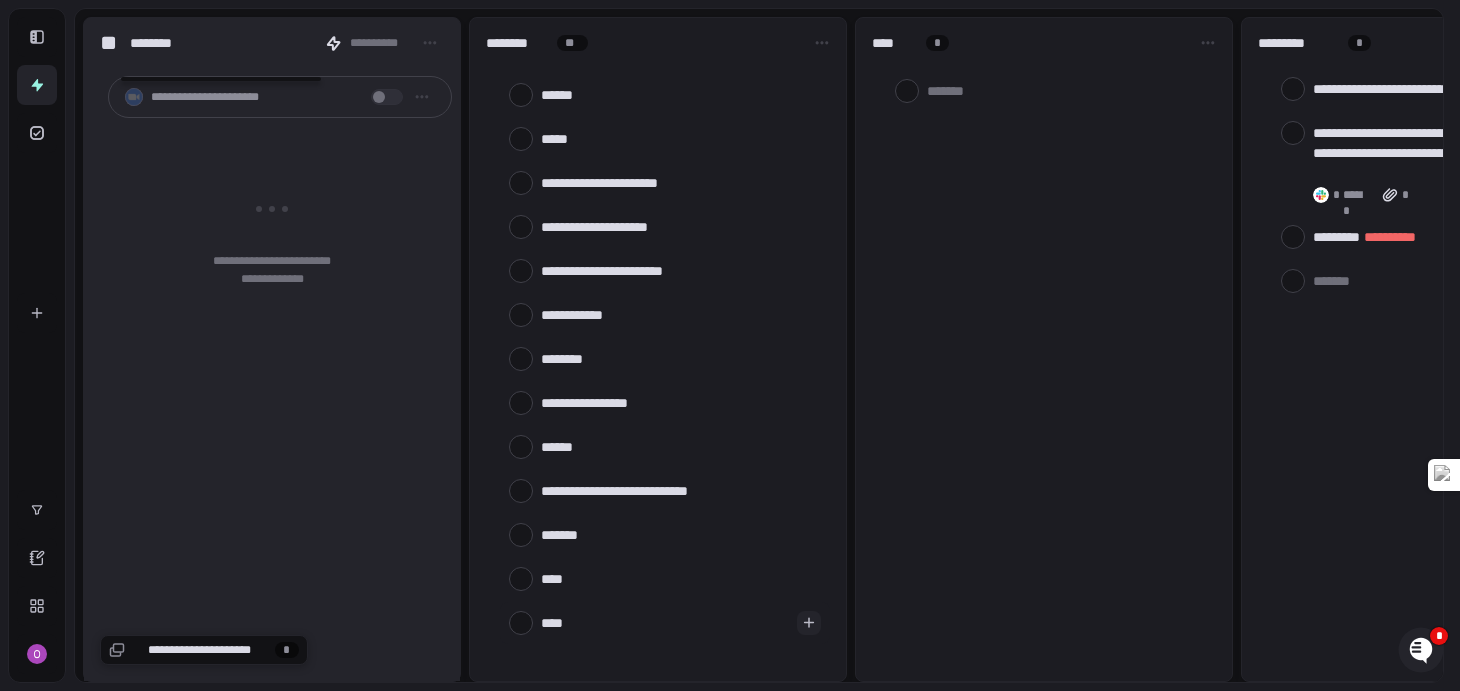 type on "*****" 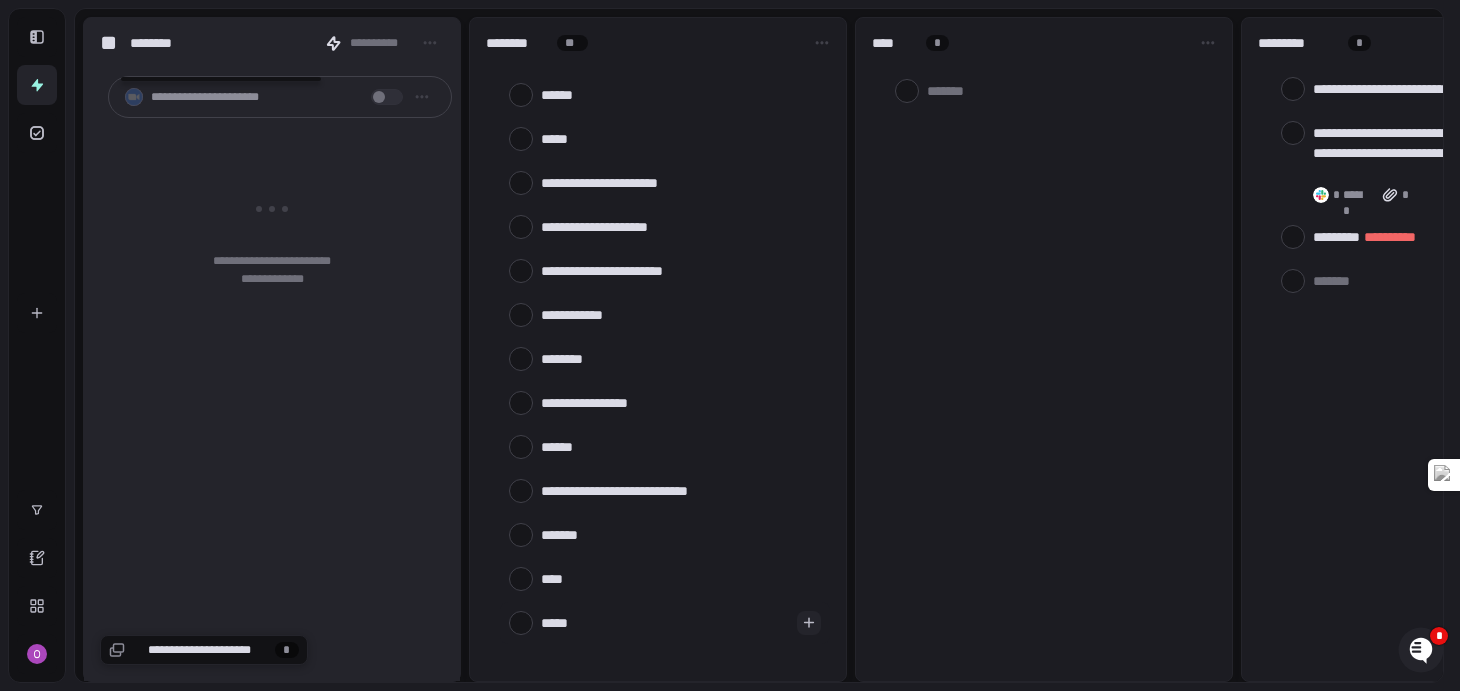 type on "****" 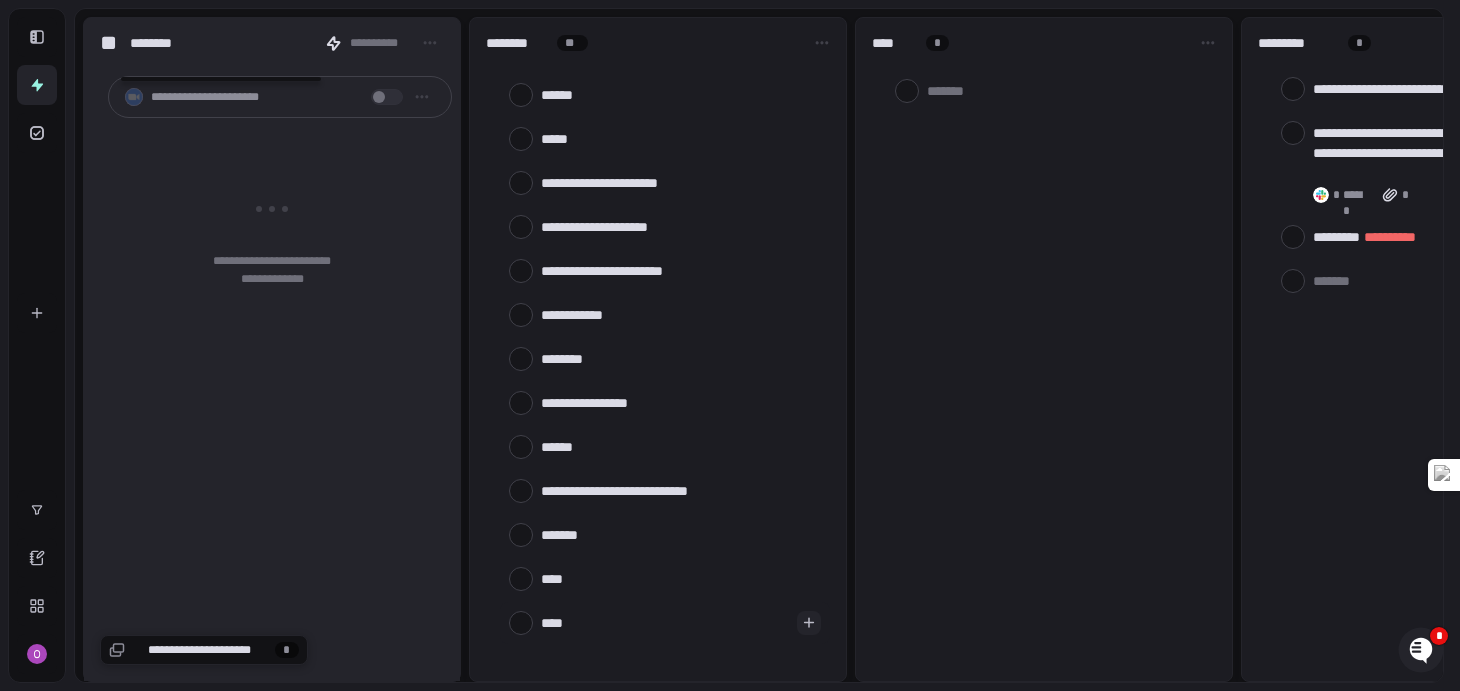 type on "***" 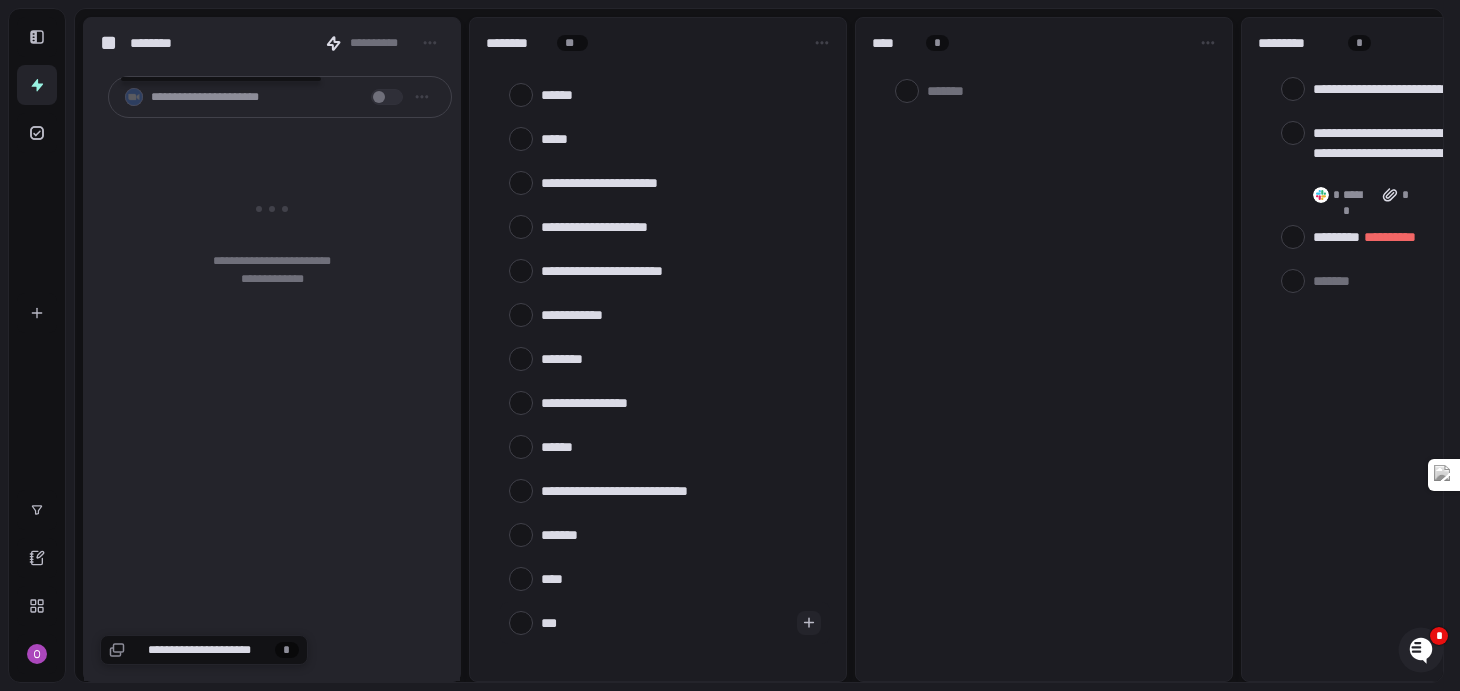type on "*" 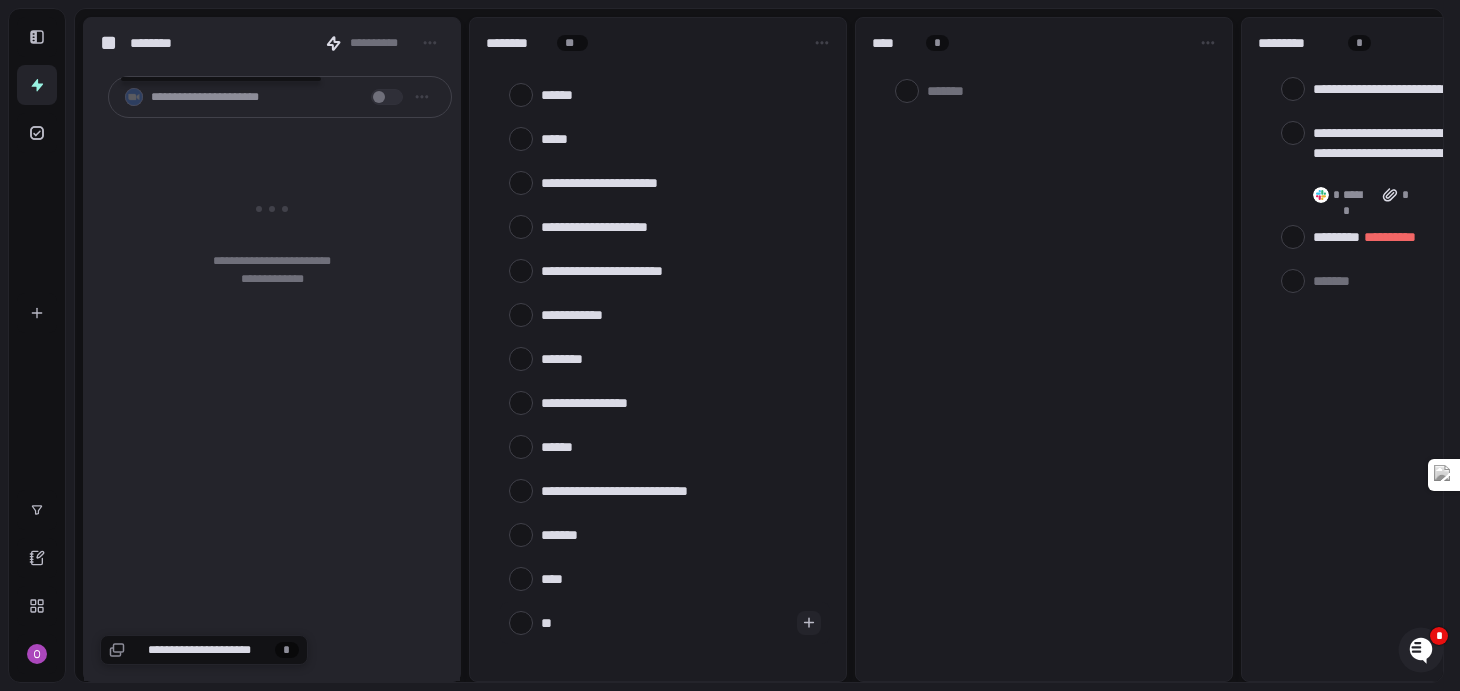 type on "*" 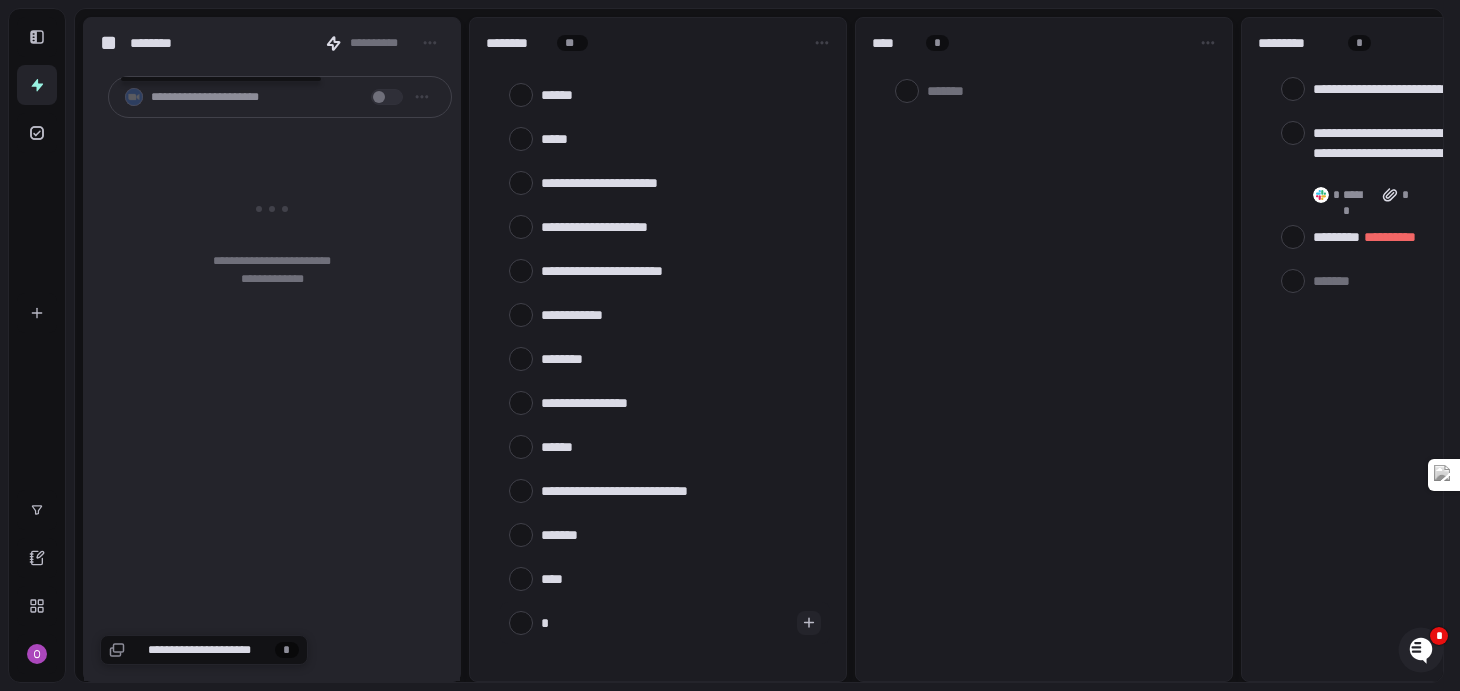 type 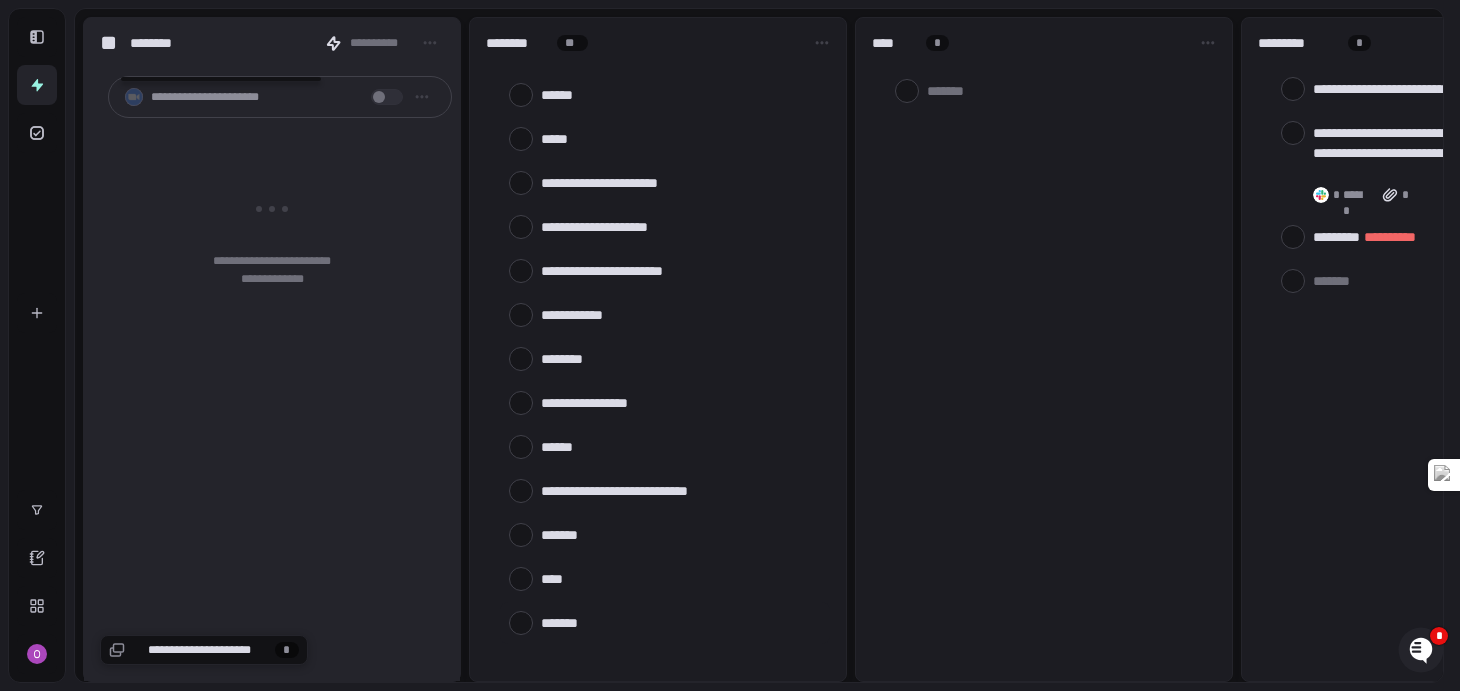 type on "*" 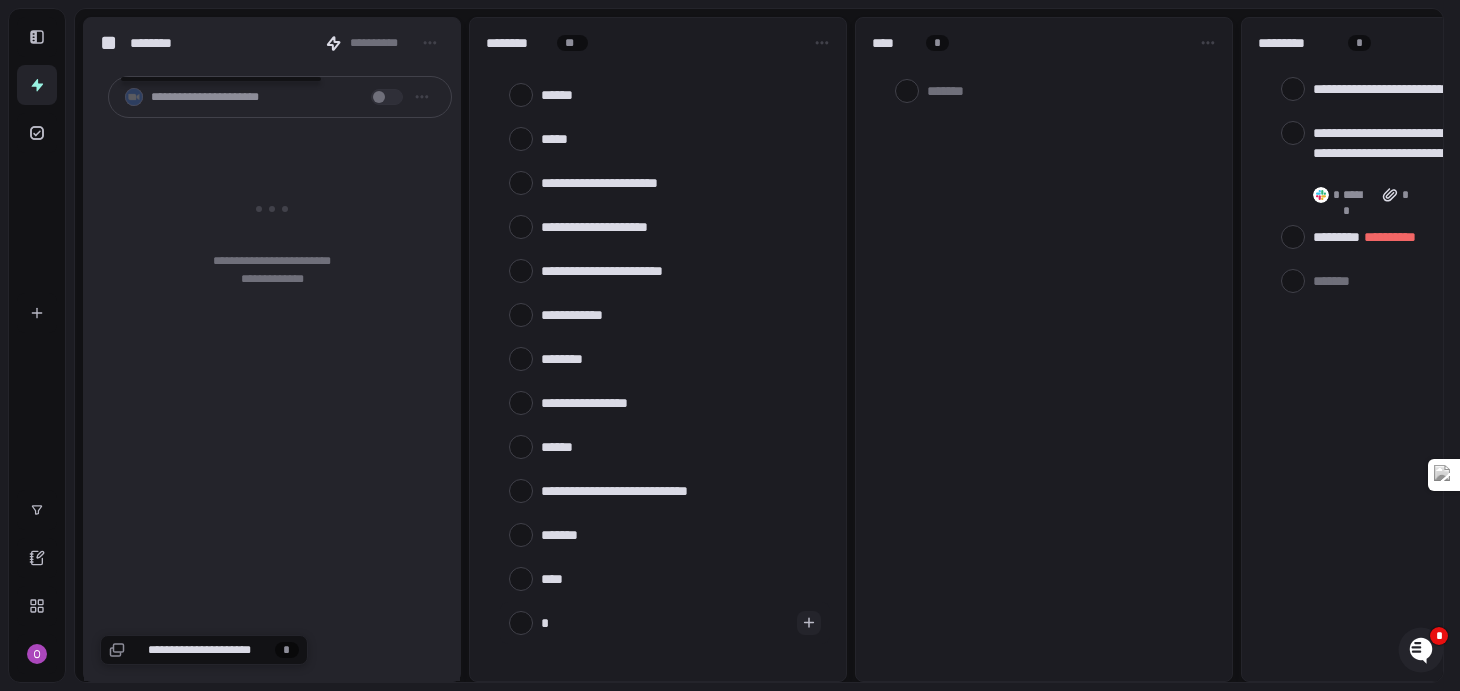type on "**" 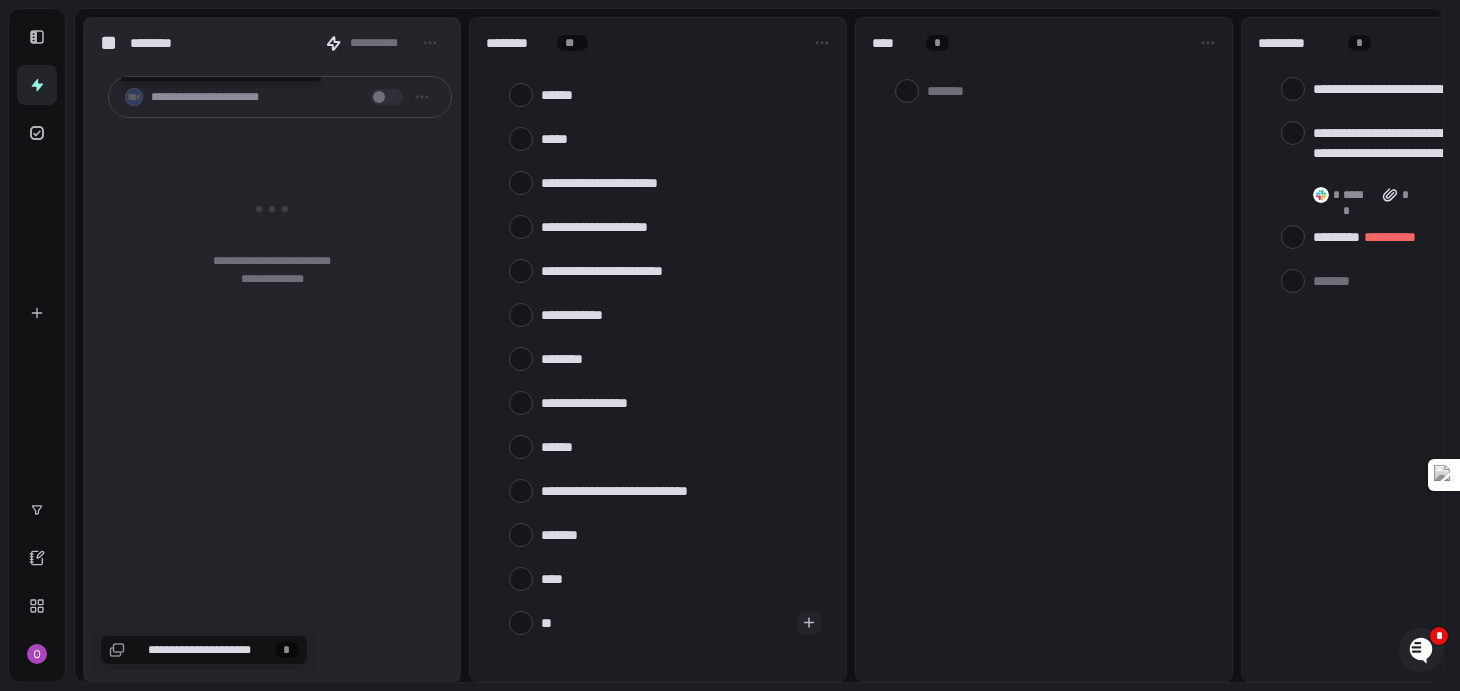 type on "***" 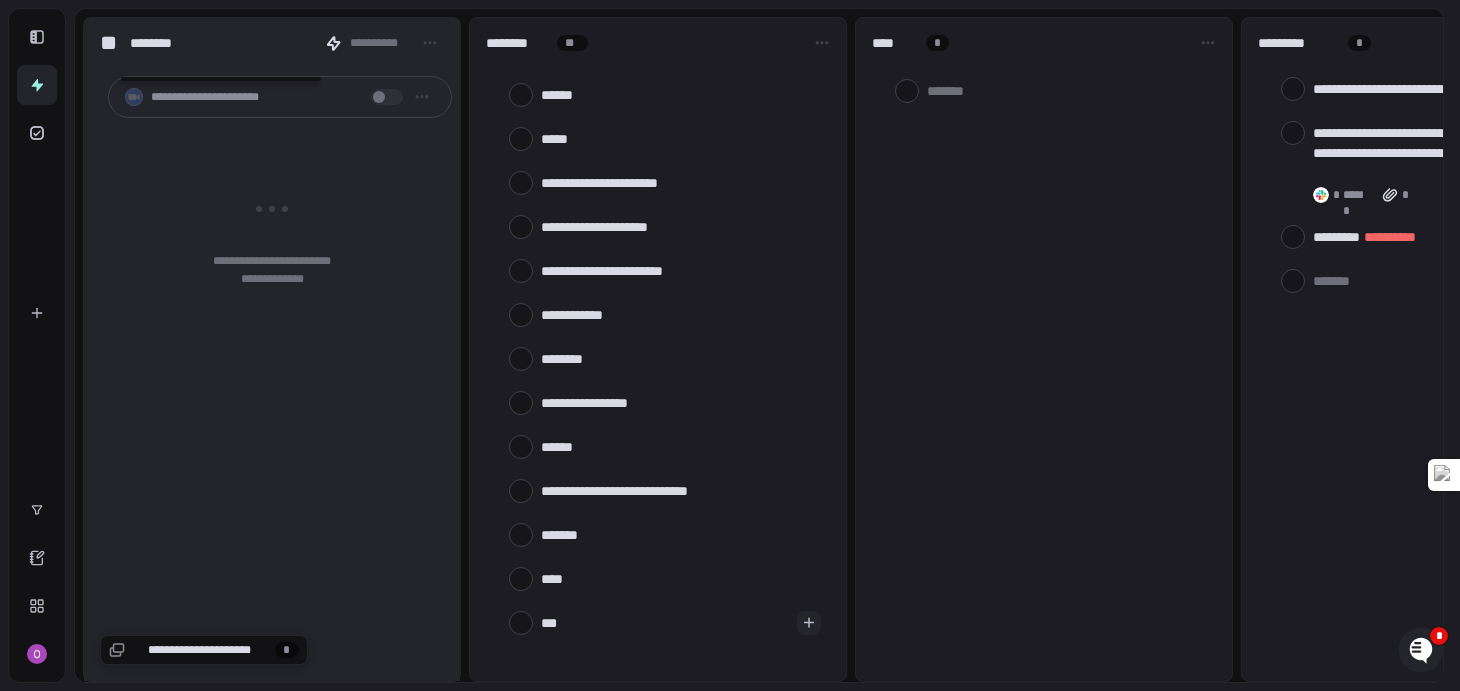 type on "****" 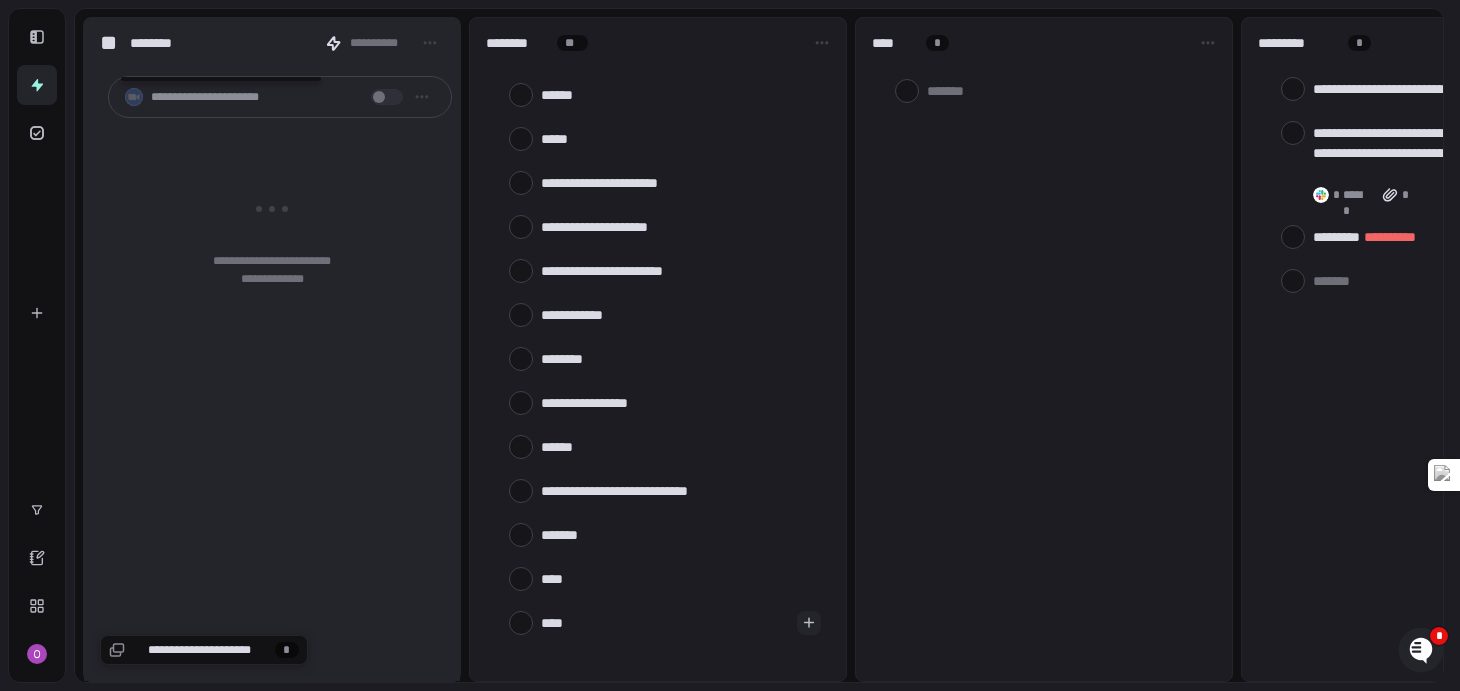type on "*****" 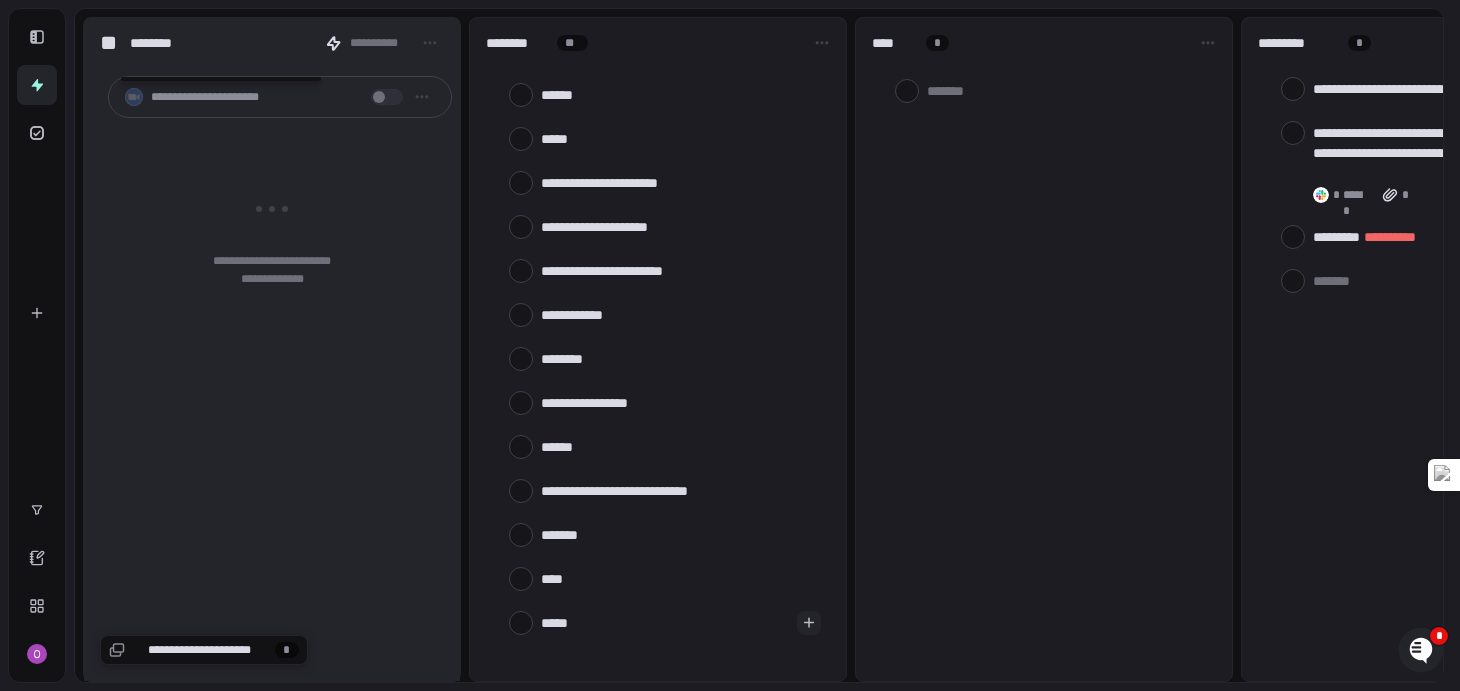 type on "******" 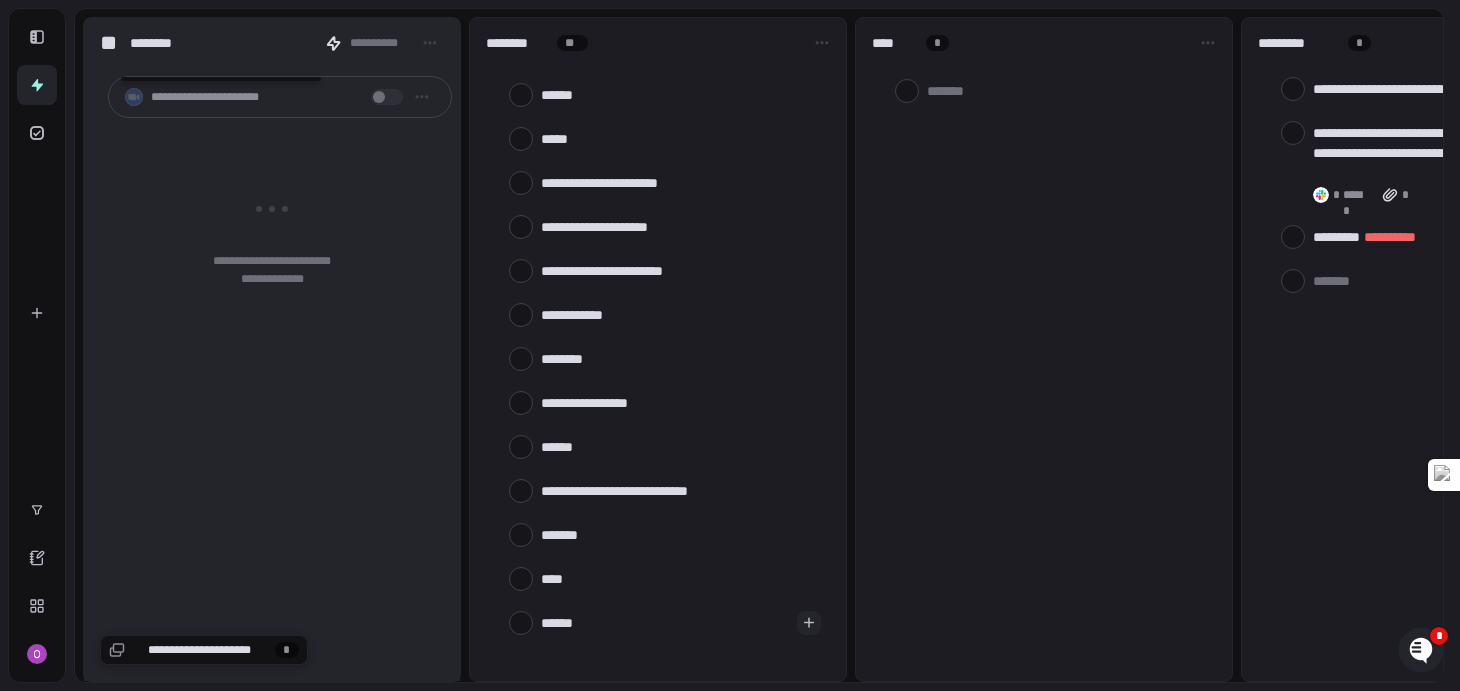 type on "*******" 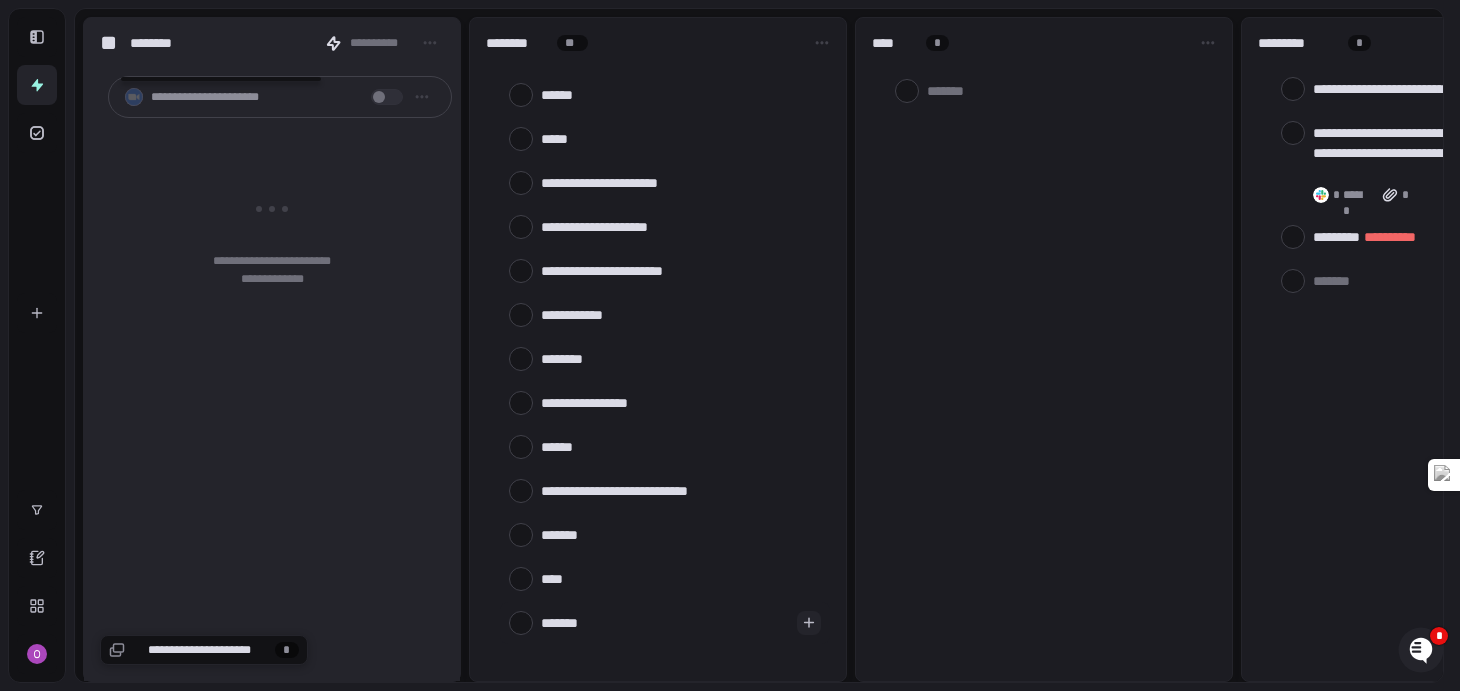 type on "********" 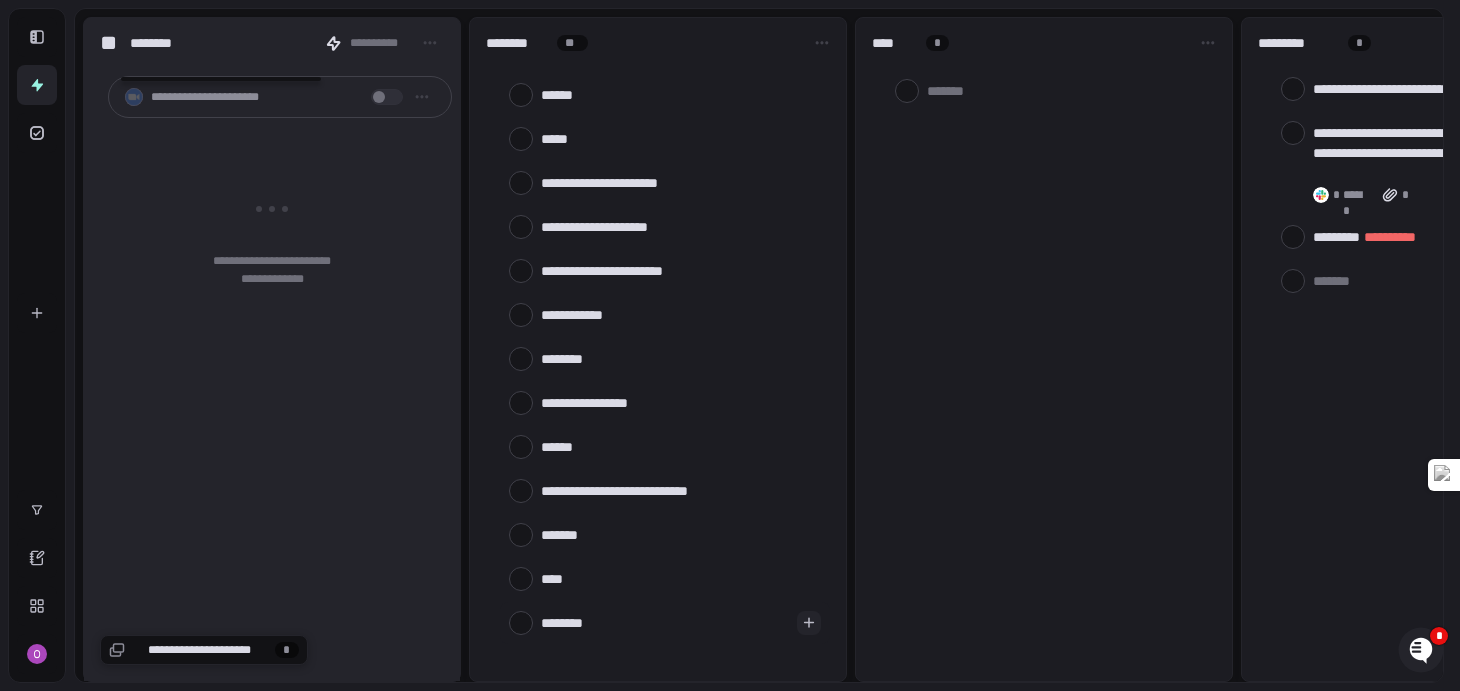 type on "*********" 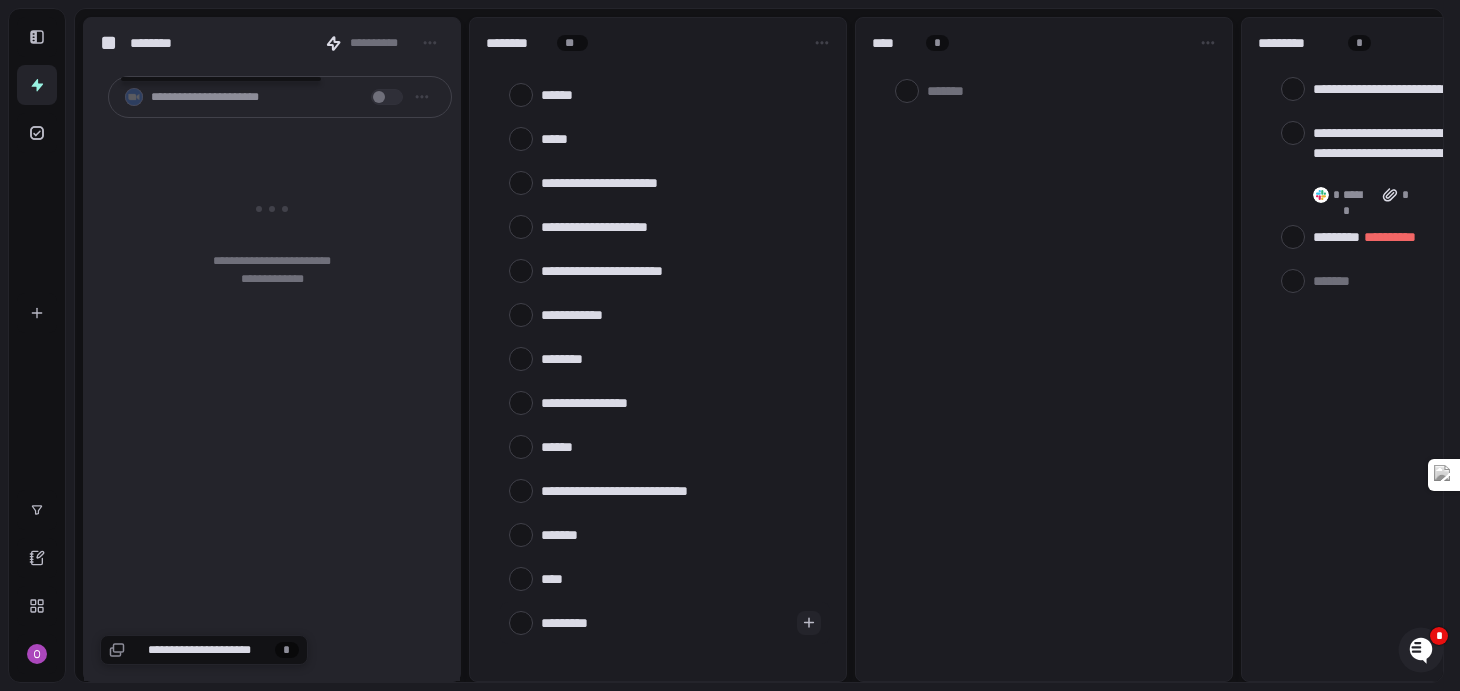 type on "**********" 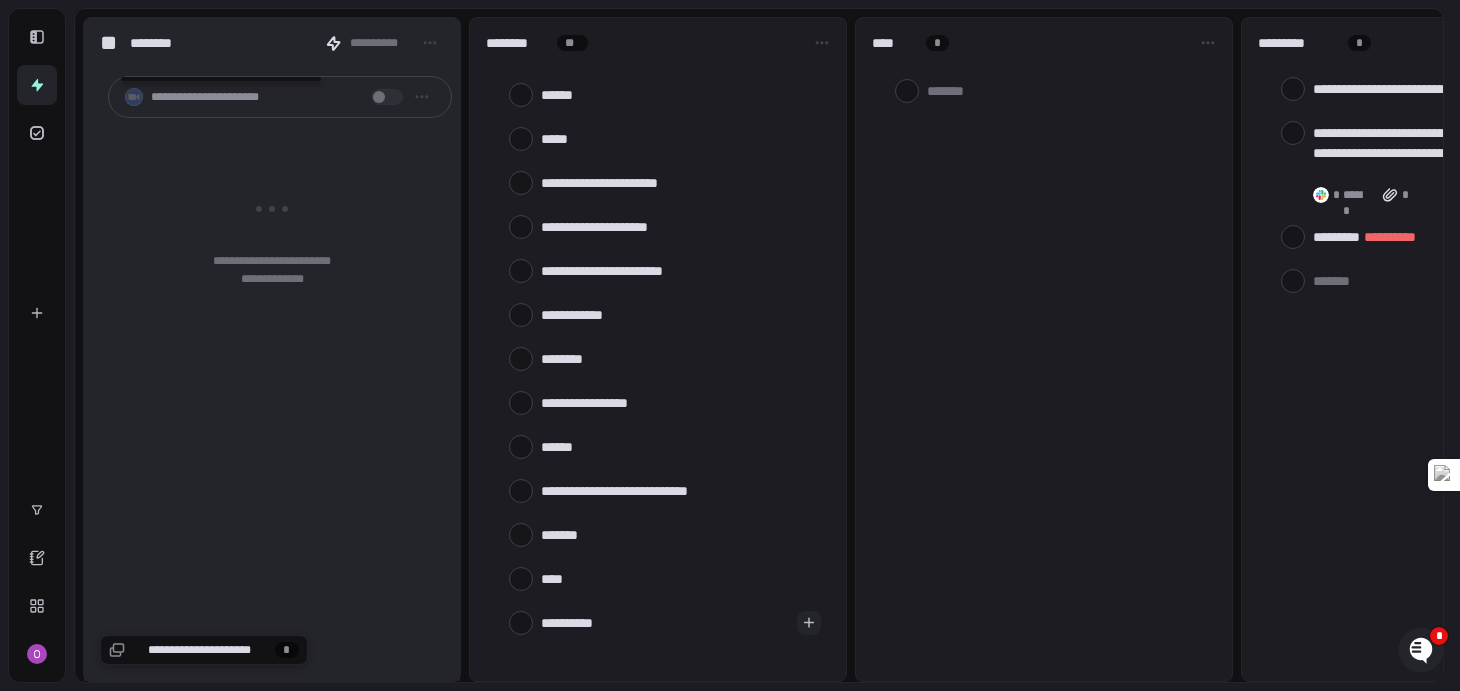 type on "**********" 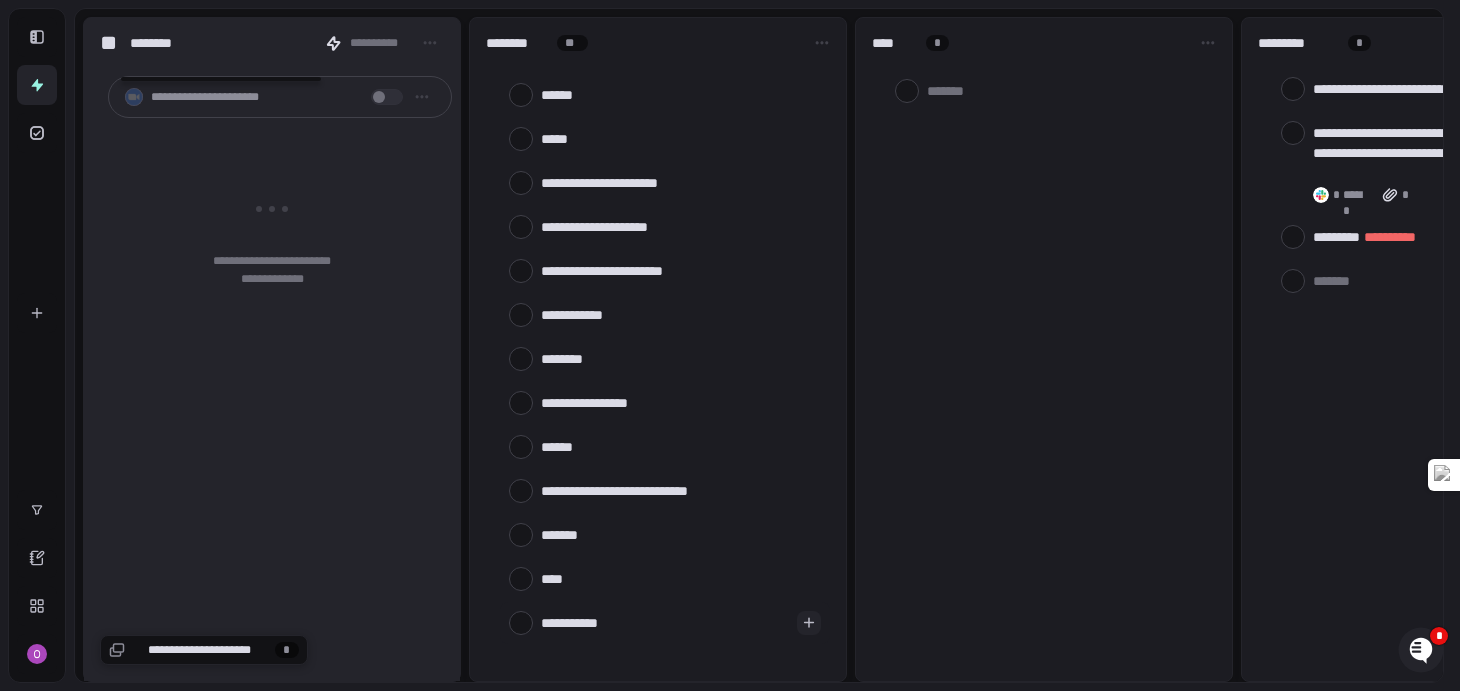 type on "**********" 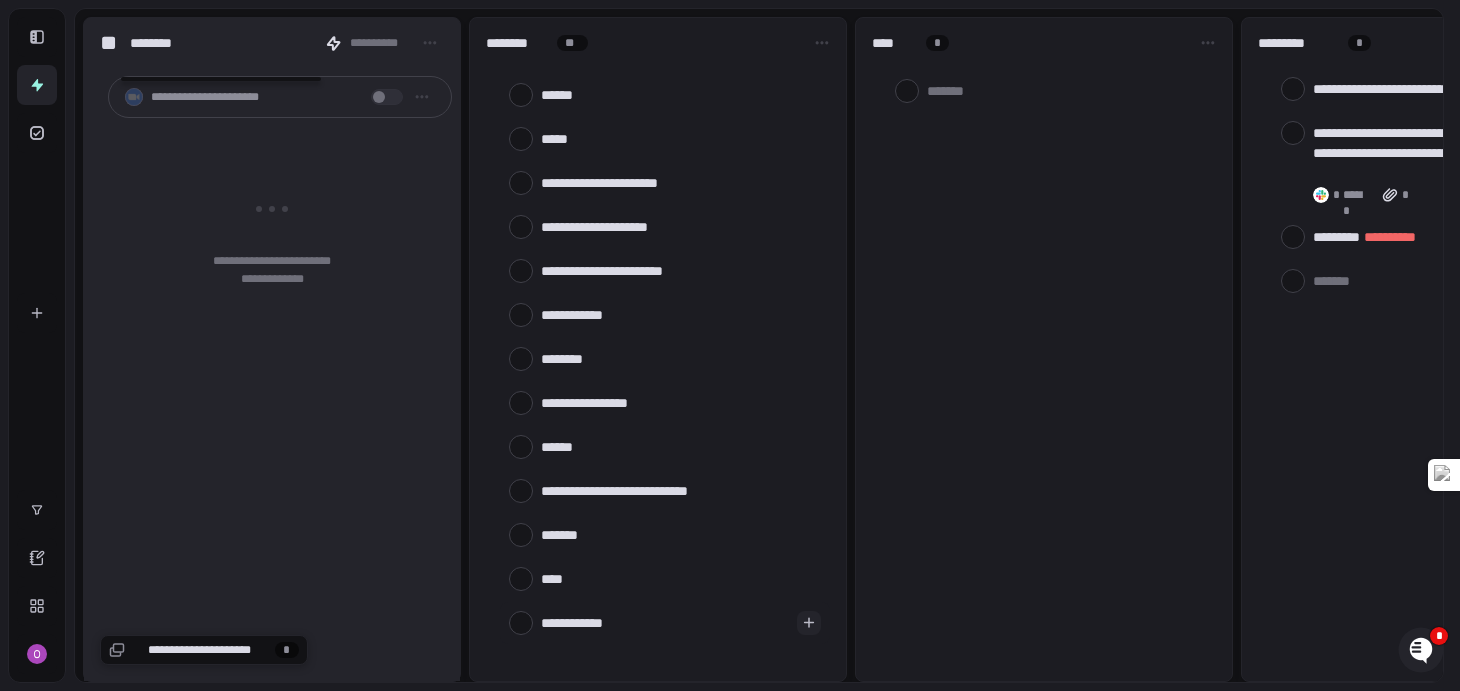 type on "**********" 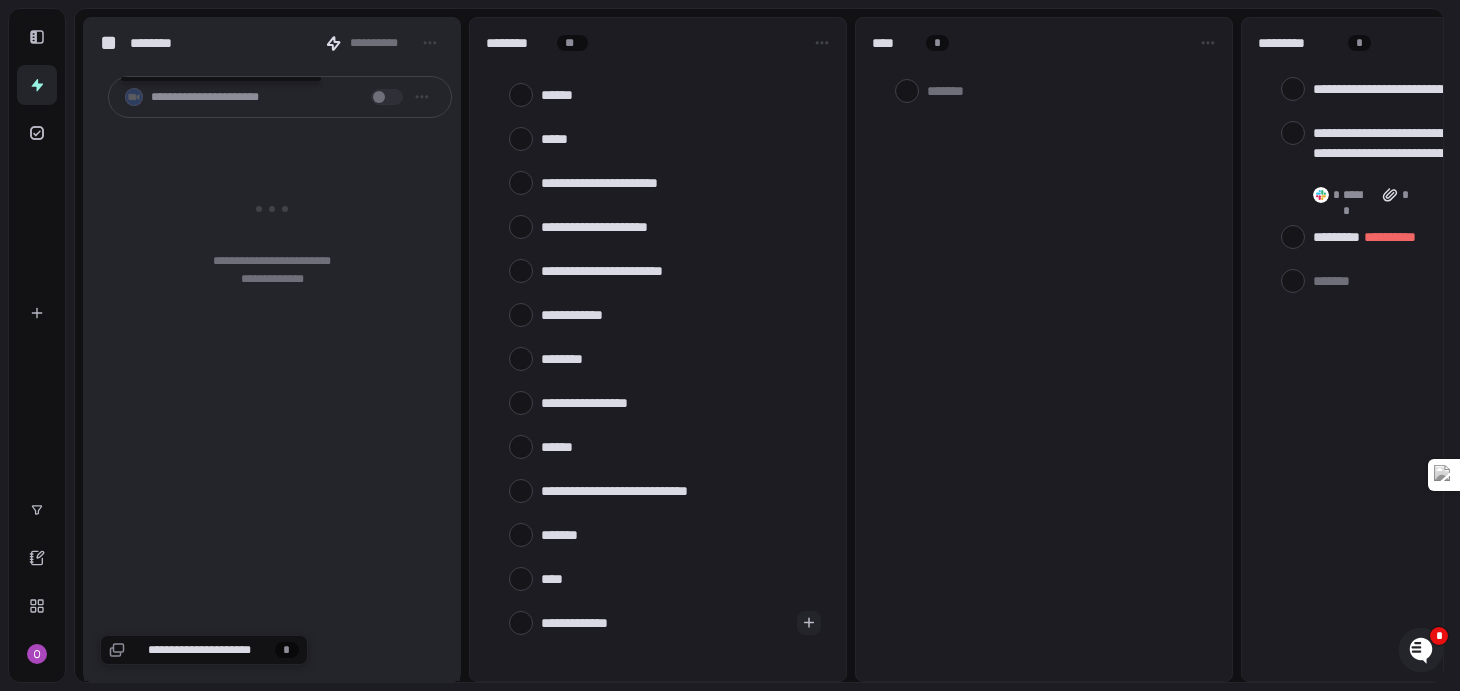 type on "**********" 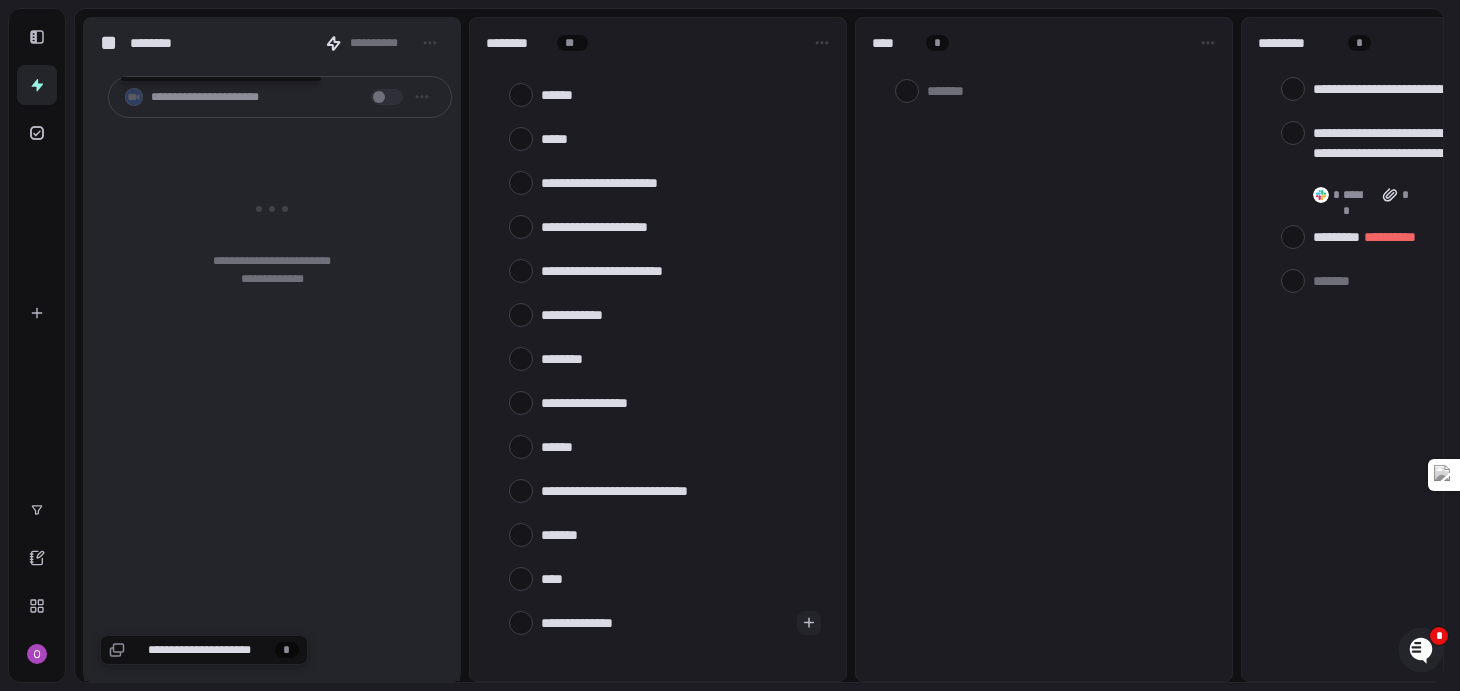 type on "*" 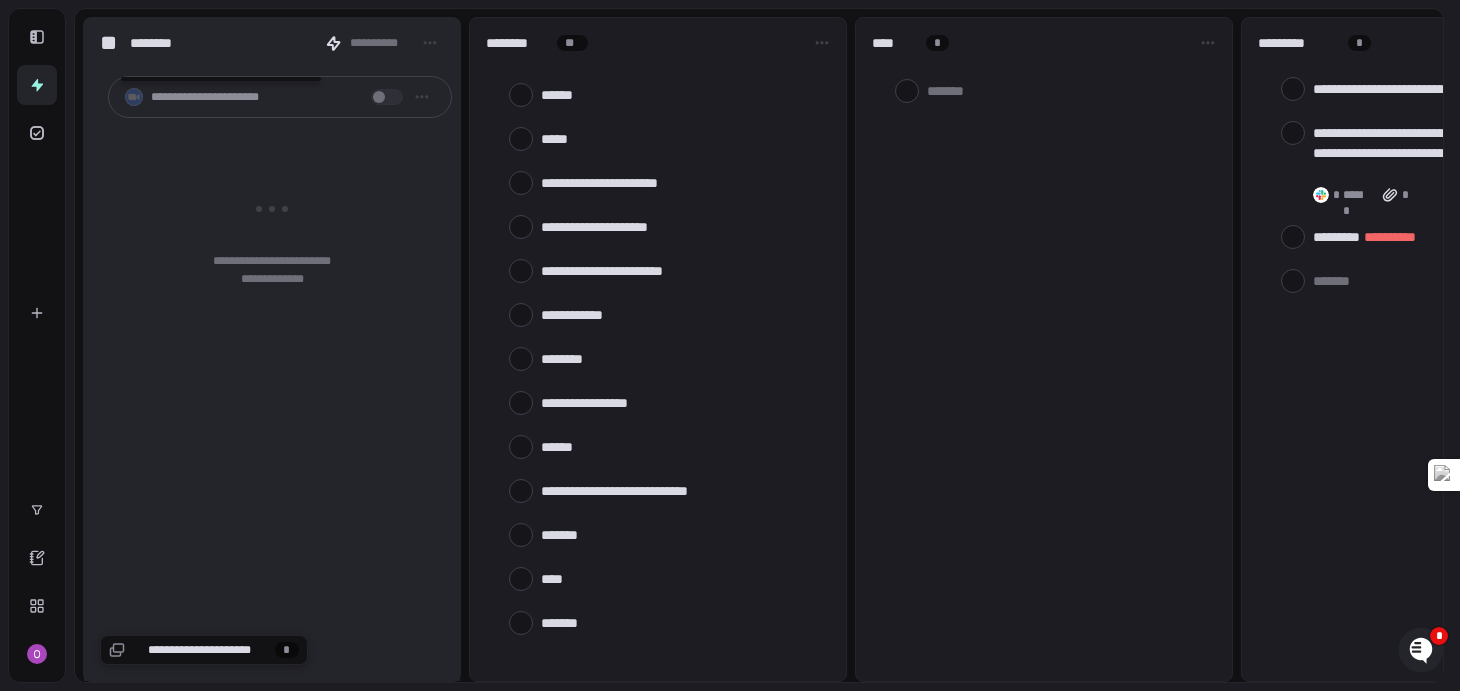 scroll, scrollTop: 1098, scrollLeft: 0, axis: vertical 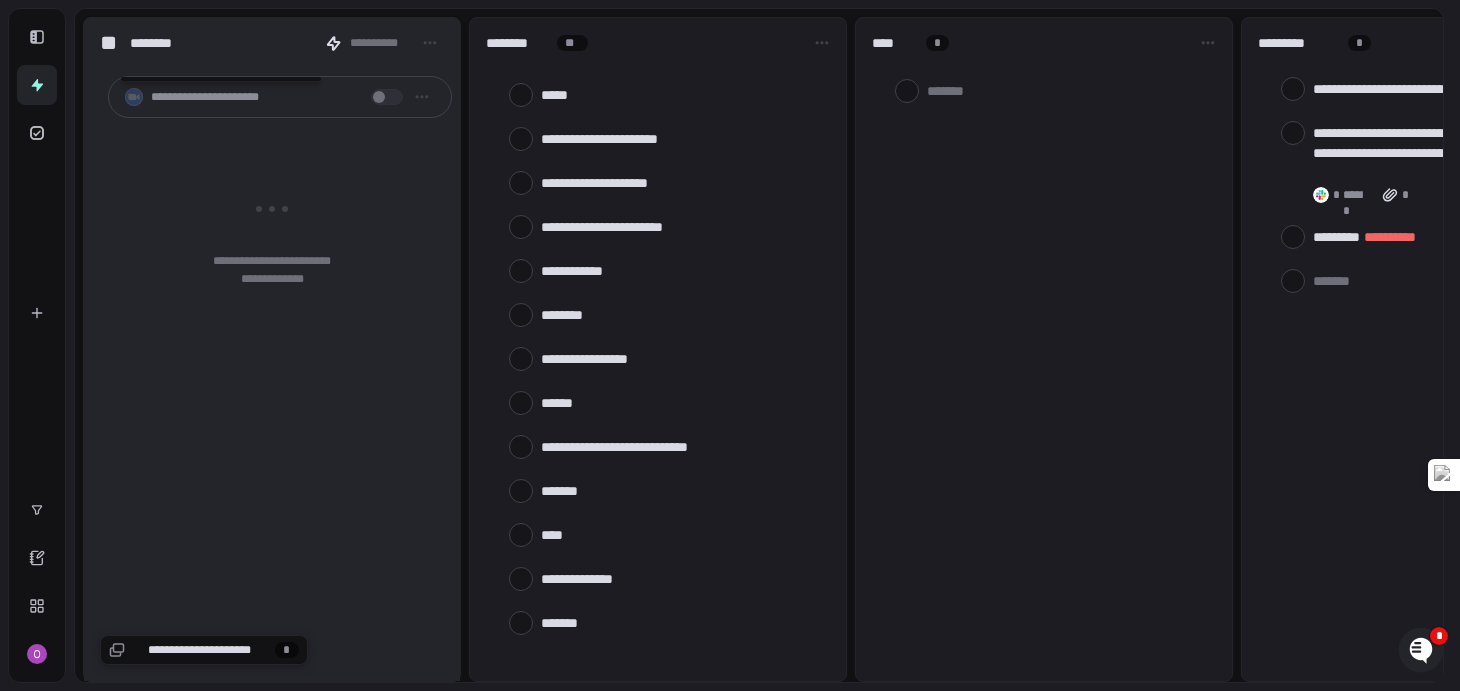 type on "*" 